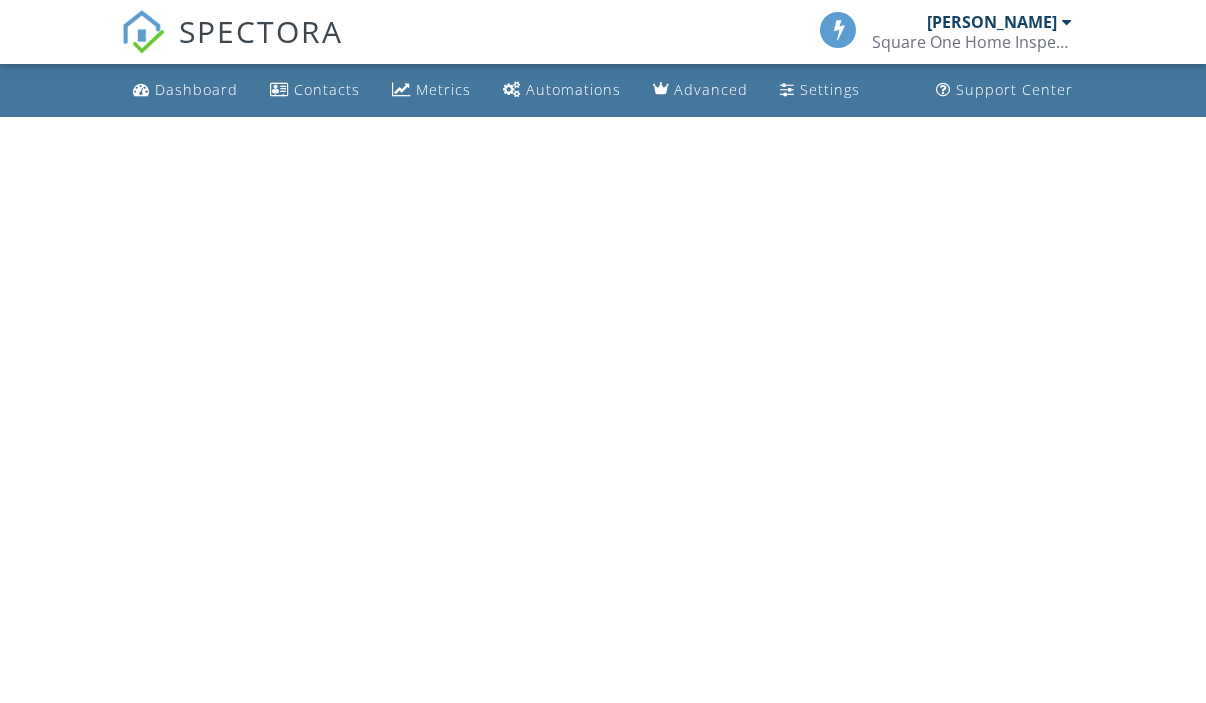 scroll, scrollTop: 0, scrollLeft: 0, axis: both 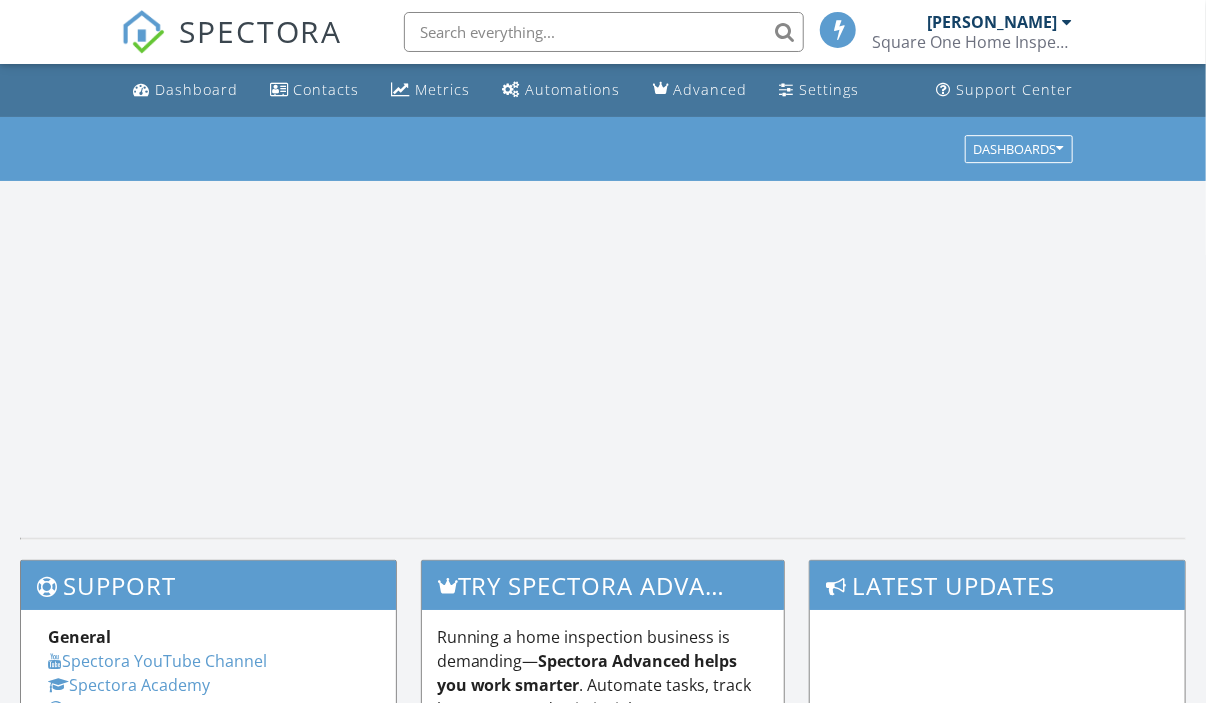 click at bounding box center [604, 32] 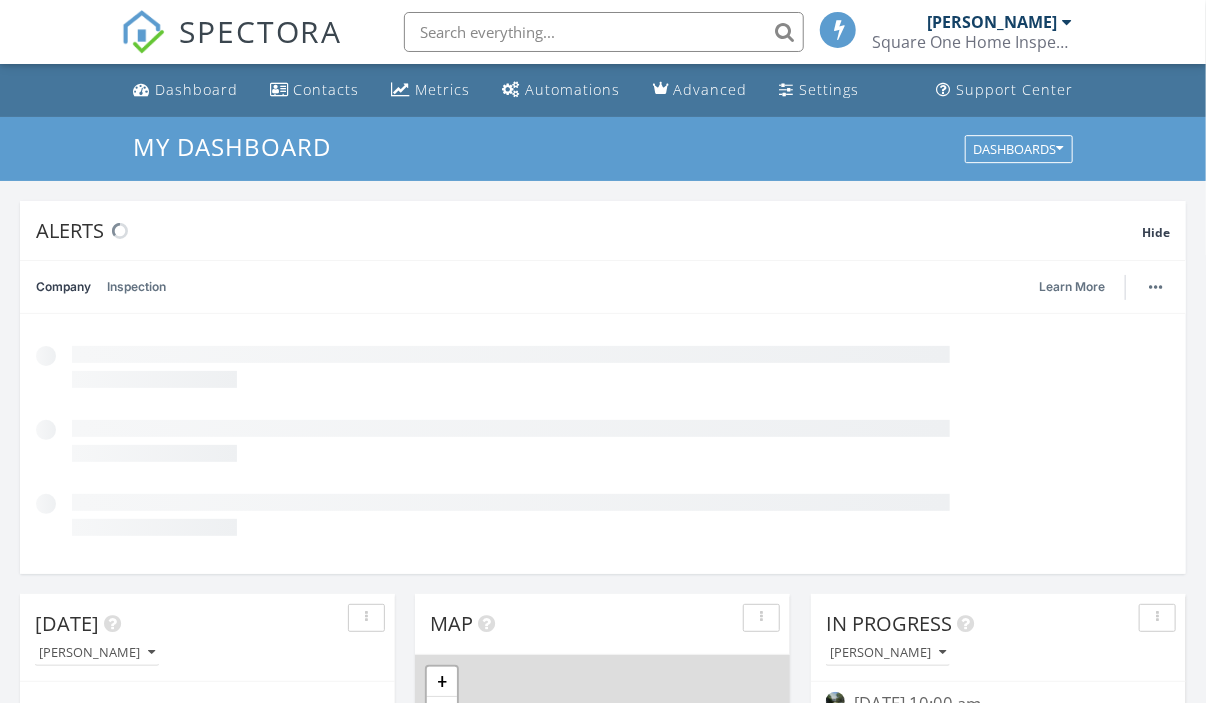 scroll, scrollTop: 0, scrollLeft: 0, axis: both 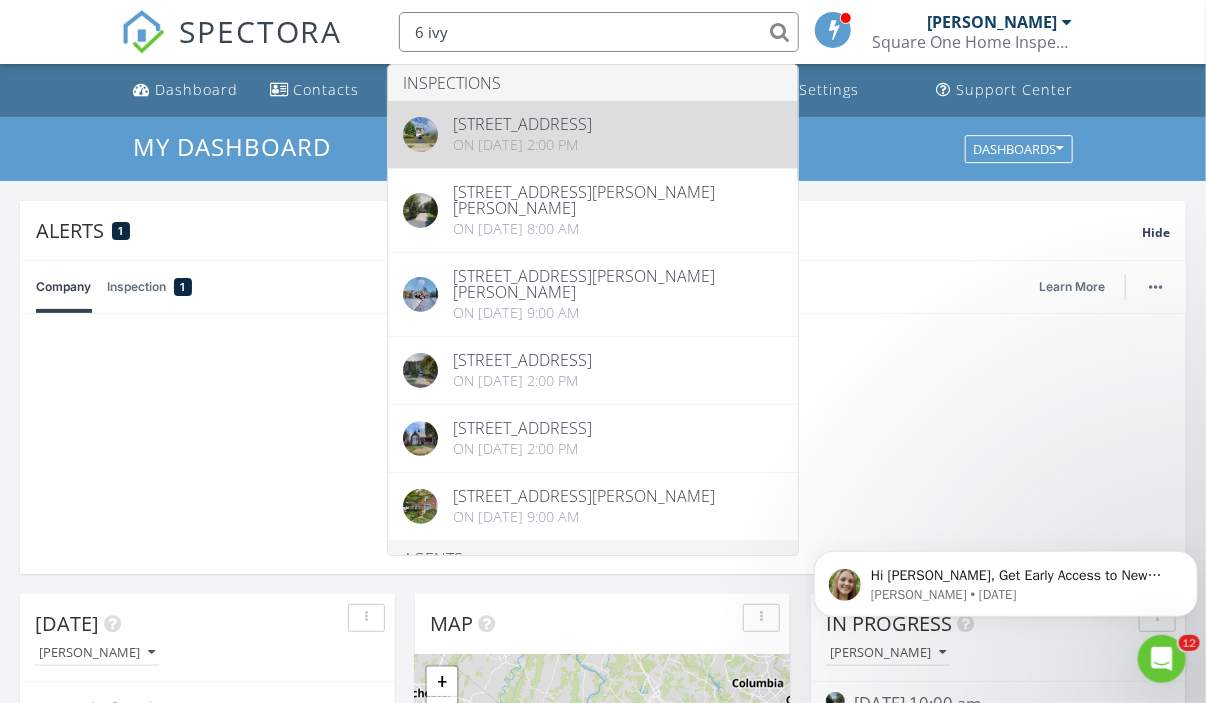type on "6 ivy" 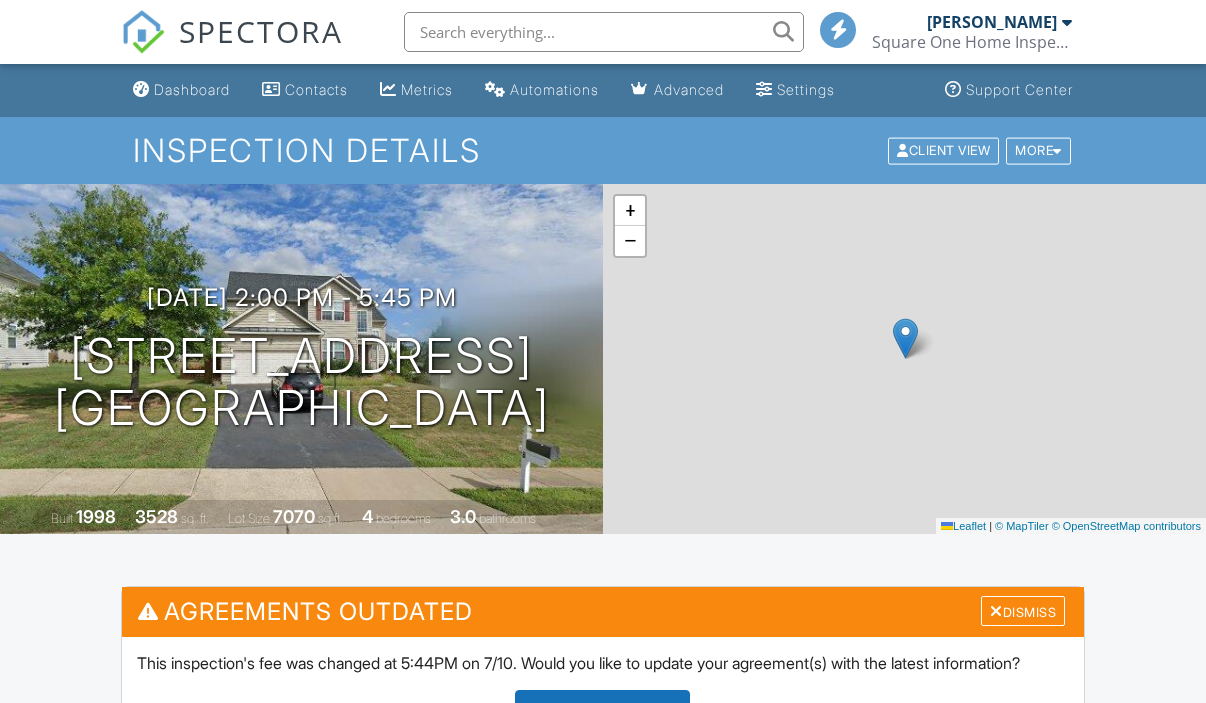scroll, scrollTop: 0, scrollLeft: 0, axis: both 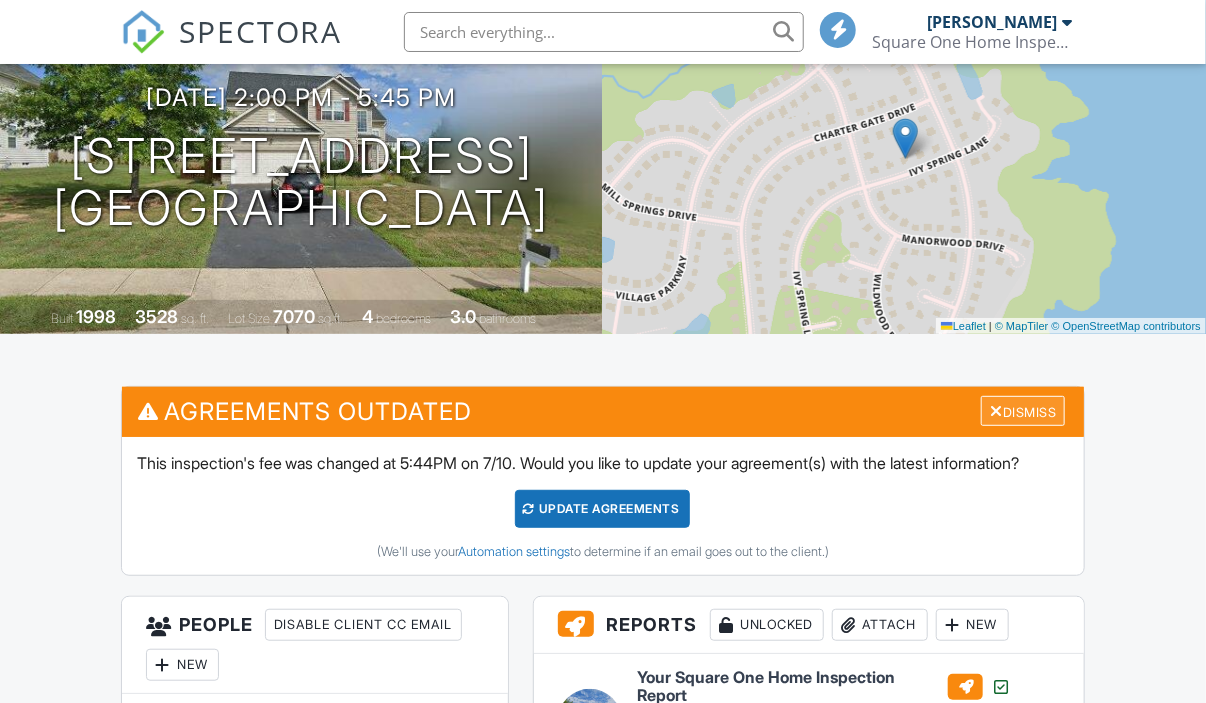 click on "Agreements Outdated
Dismiss" at bounding box center (603, 411) 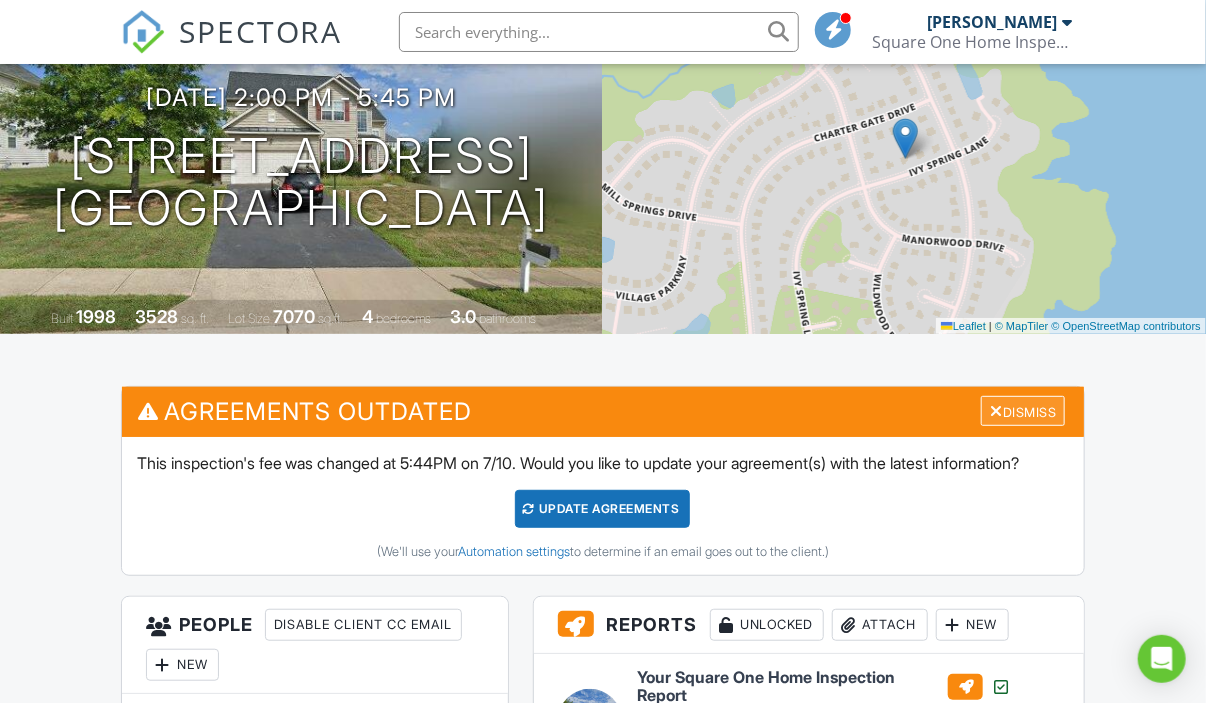 click on "Dismiss" at bounding box center (1023, 411) 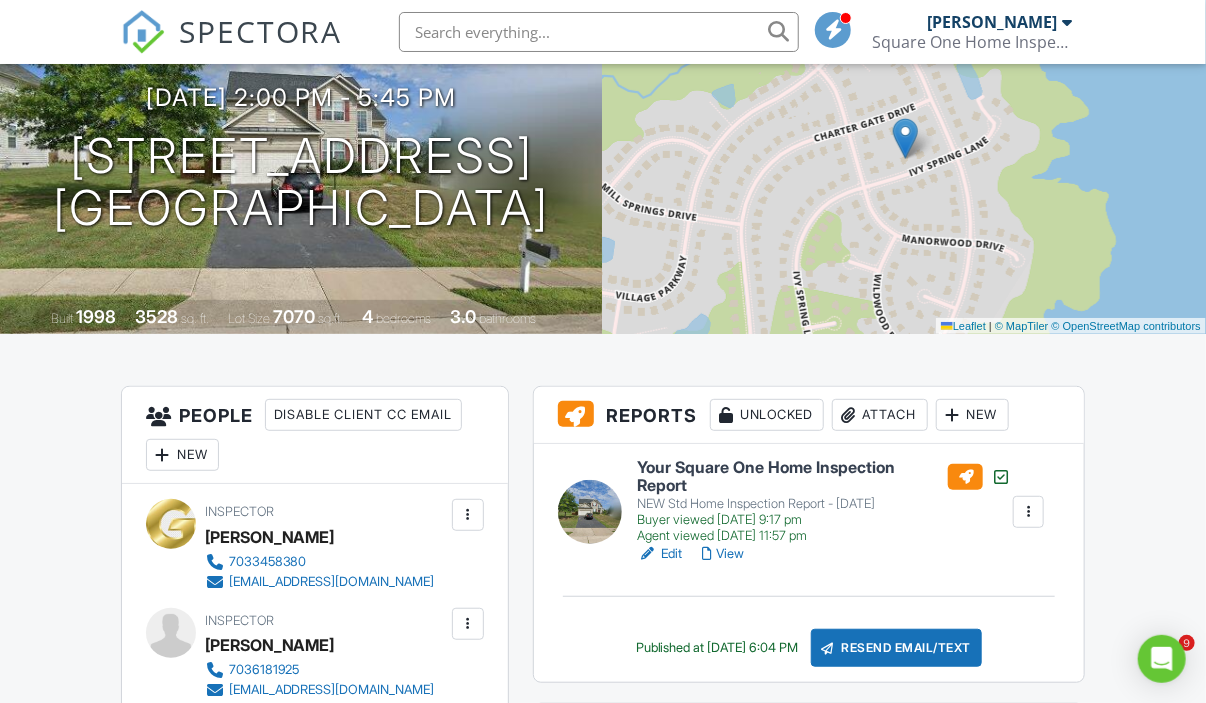 scroll, scrollTop: 300, scrollLeft: 0, axis: vertical 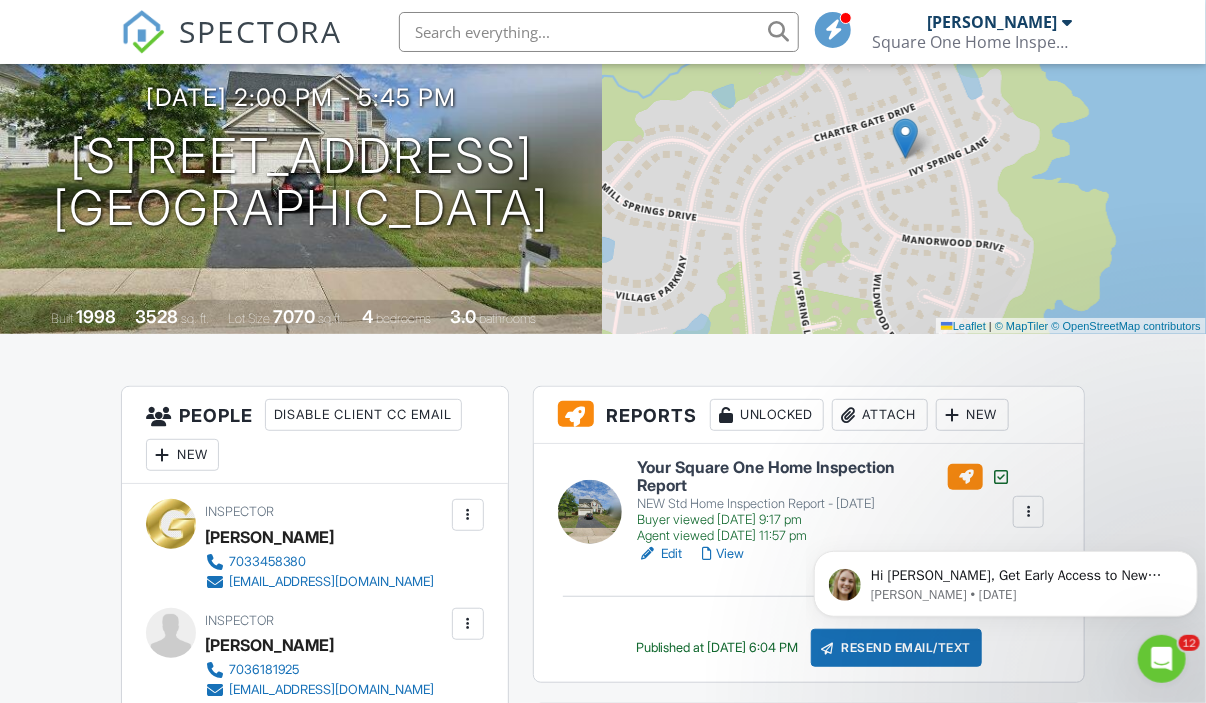 click on "Dashboard
Contacts
Metrics
Automations
Advanced
Settings
Support Center
Inspection Details
Client View
More
Property Details
Reschedule
Reorder / Copy
Share
Cancel
Delete
Print Order
Convert to V9
View Change Log
07/10/2025  2:00 pm
- 5:45 pm
6 ivy Spring Lane
Fredericksburg, VA 22406
Built
1998
3528
sq. ft.
Lot Size
7070
sq.ft.
4
bedrooms
3.0
bathrooms
+ −  Leaflet   |   © MapTiler   © OpenStreetMap contributors
All emails and texts are disabled for this inspection!
Turn on emails and texts
Turn on and Requeue Notifications
Agreements Outdated
Dismiss
Update Agreements
(We'll use your  Automation settings
Reports" at bounding box center (603, 2171) 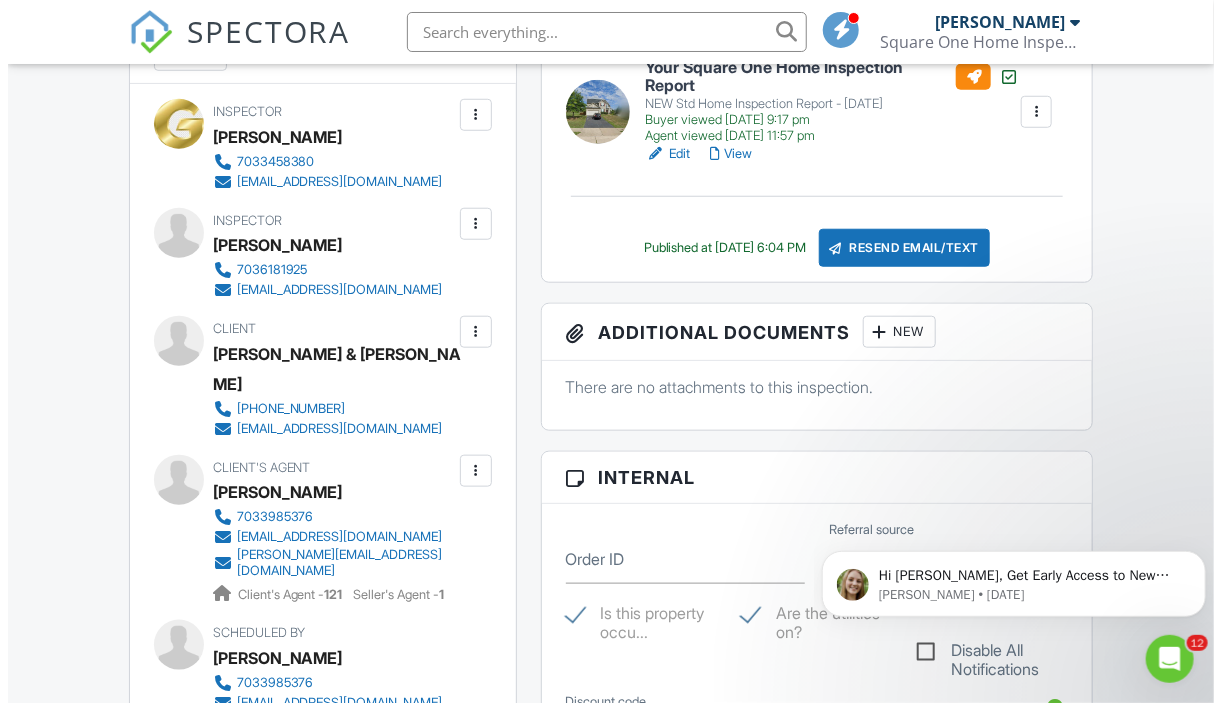 scroll, scrollTop: 500, scrollLeft: 0, axis: vertical 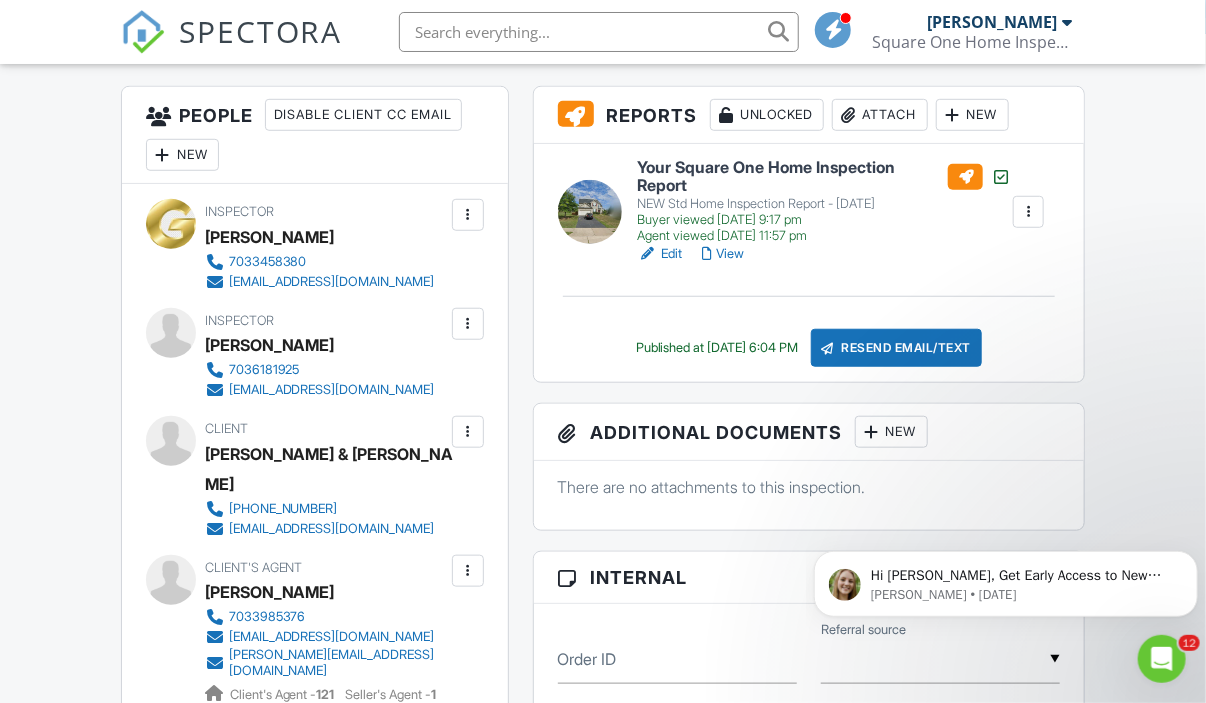 click on "New" at bounding box center (891, 432) 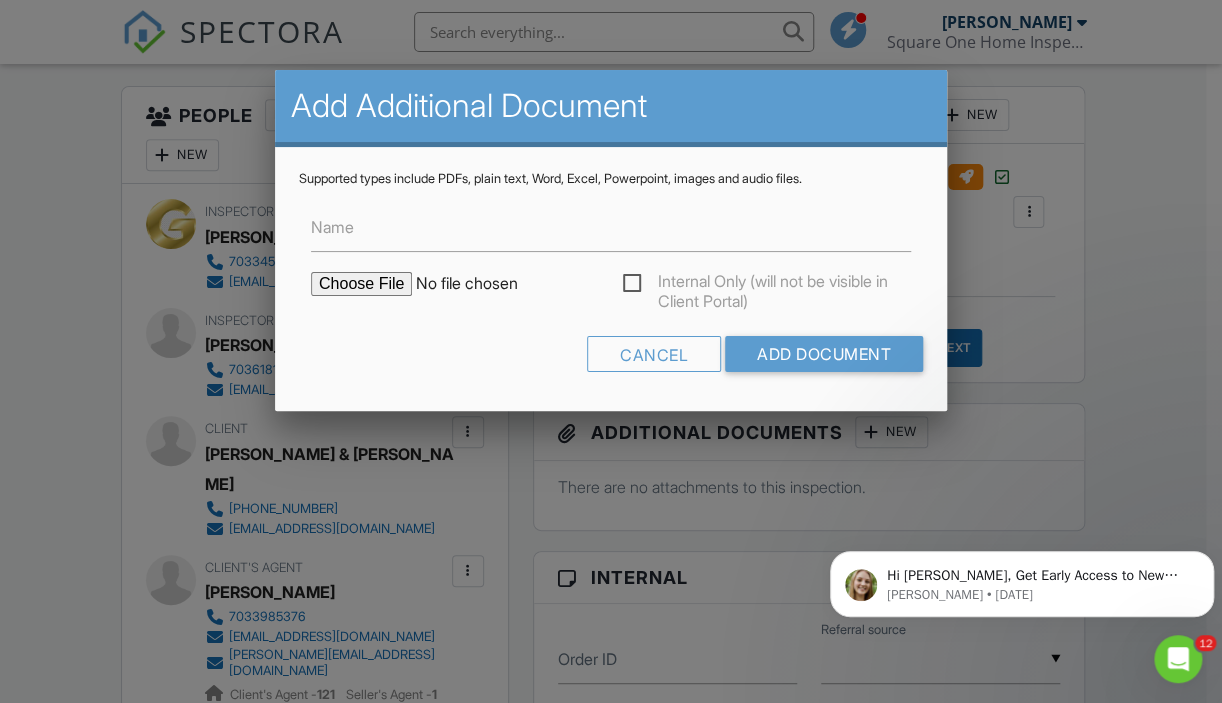 click at bounding box center [481, 284] 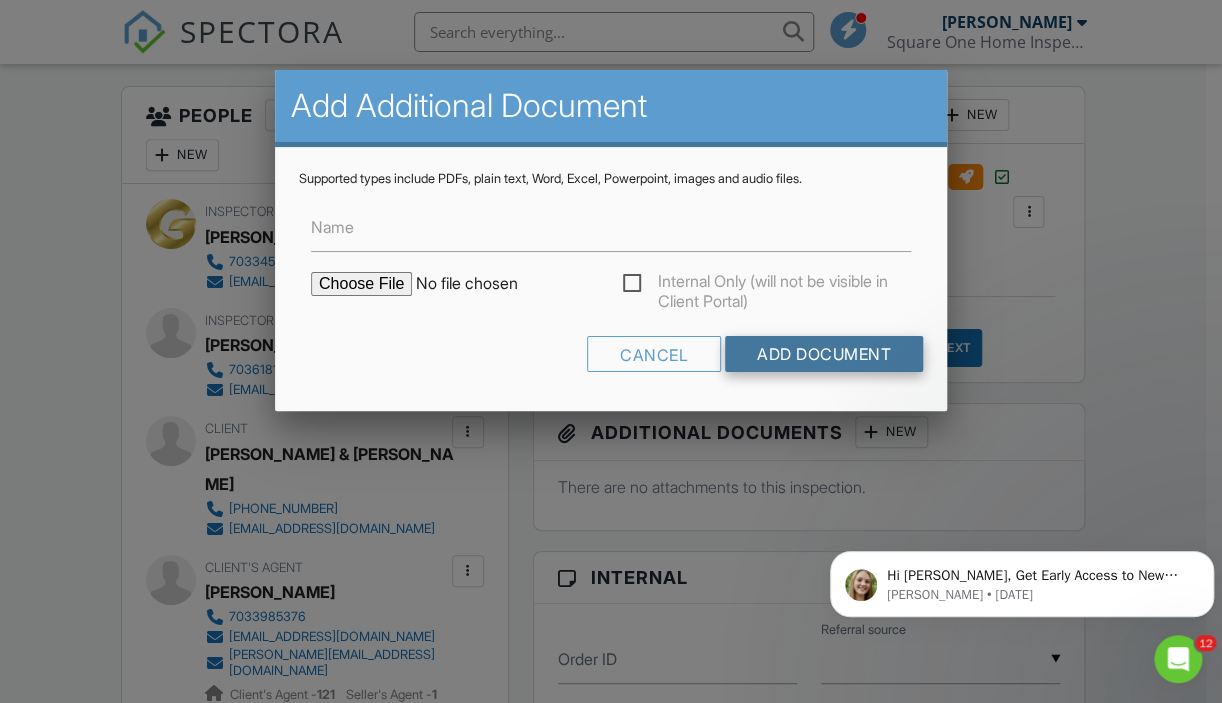 click on "Add Document" at bounding box center [824, 354] 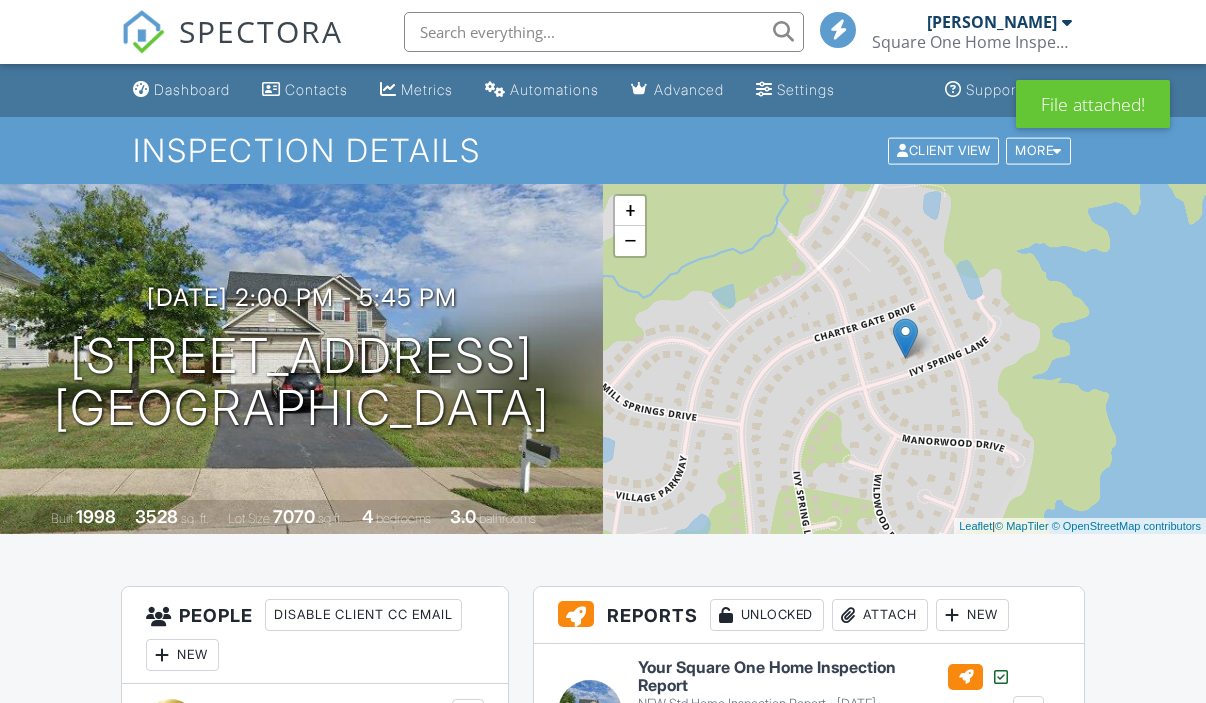 click on "Resend Email/Text" at bounding box center [897, 848] 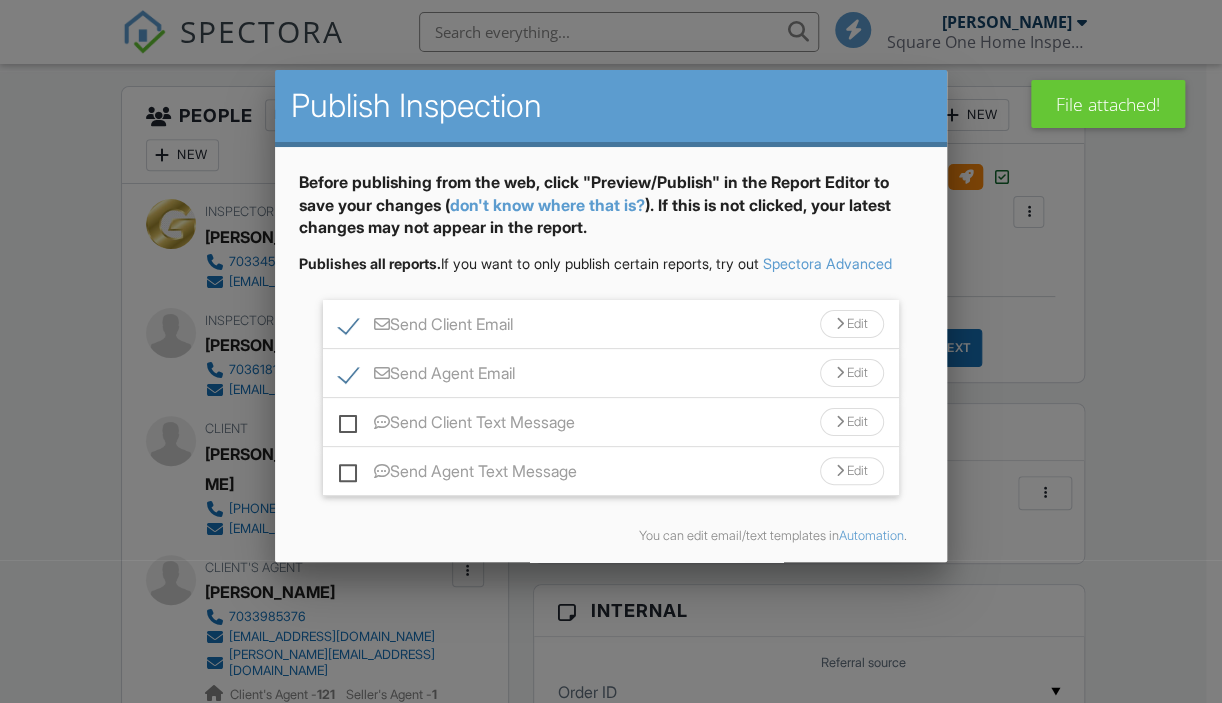 scroll, scrollTop: 500, scrollLeft: 0, axis: vertical 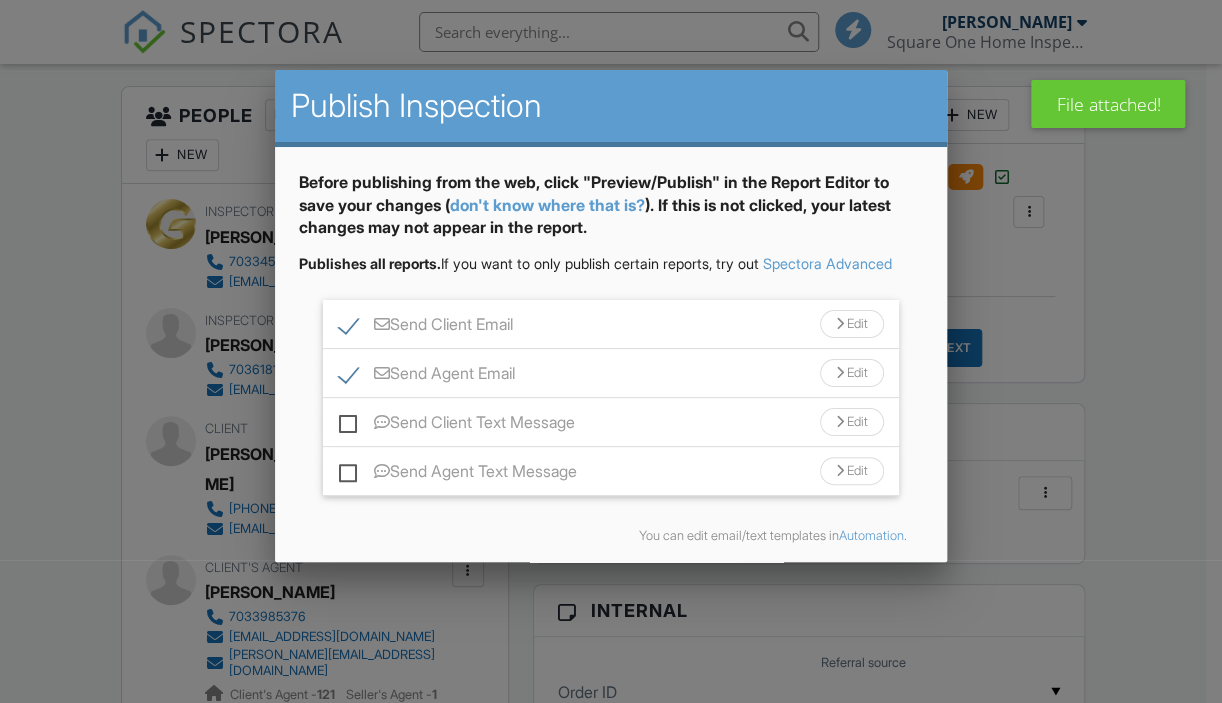 click on "Edit" at bounding box center [852, 324] 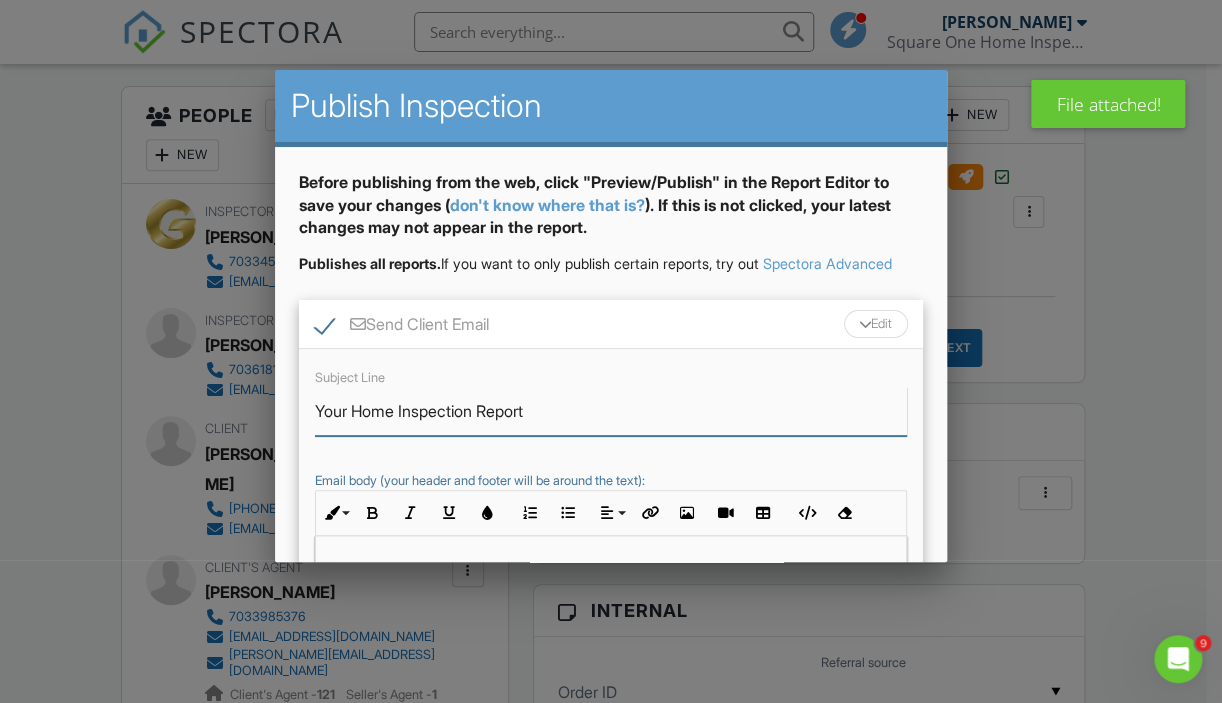 scroll, scrollTop: 0, scrollLeft: 0, axis: both 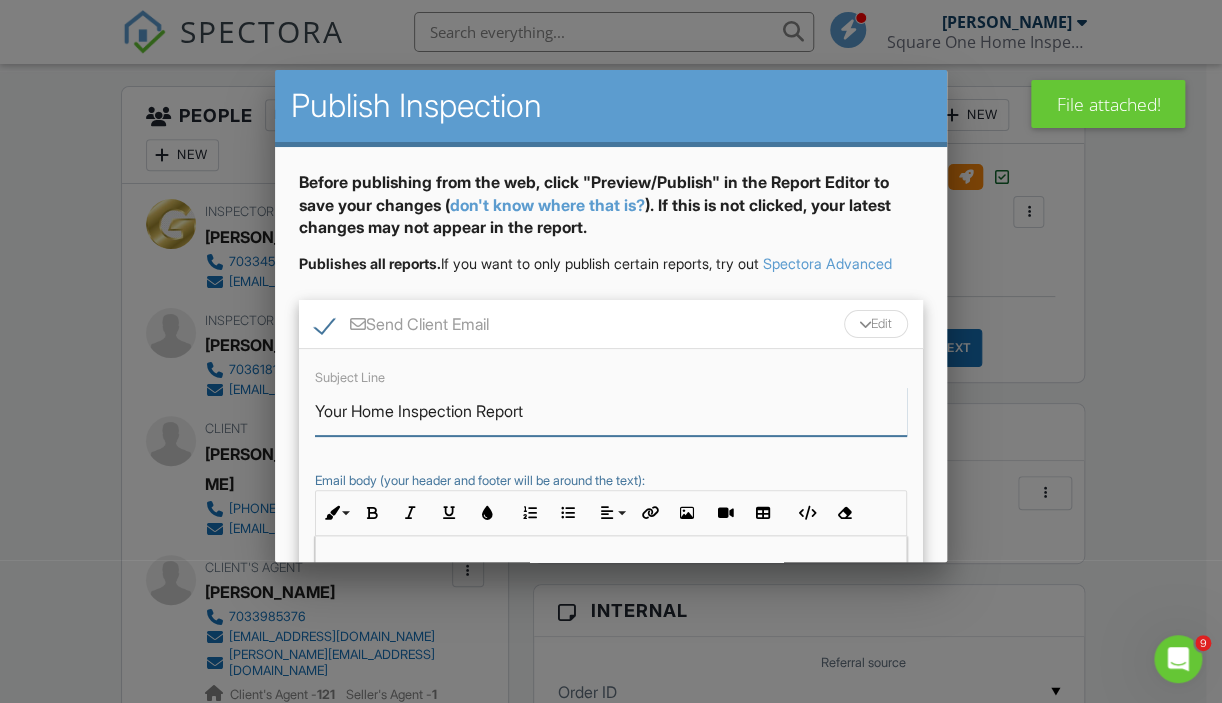 drag, startPoint x: 483, startPoint y: 425, endPoint x: 352, endPoint y: 435, distance: 131.38112 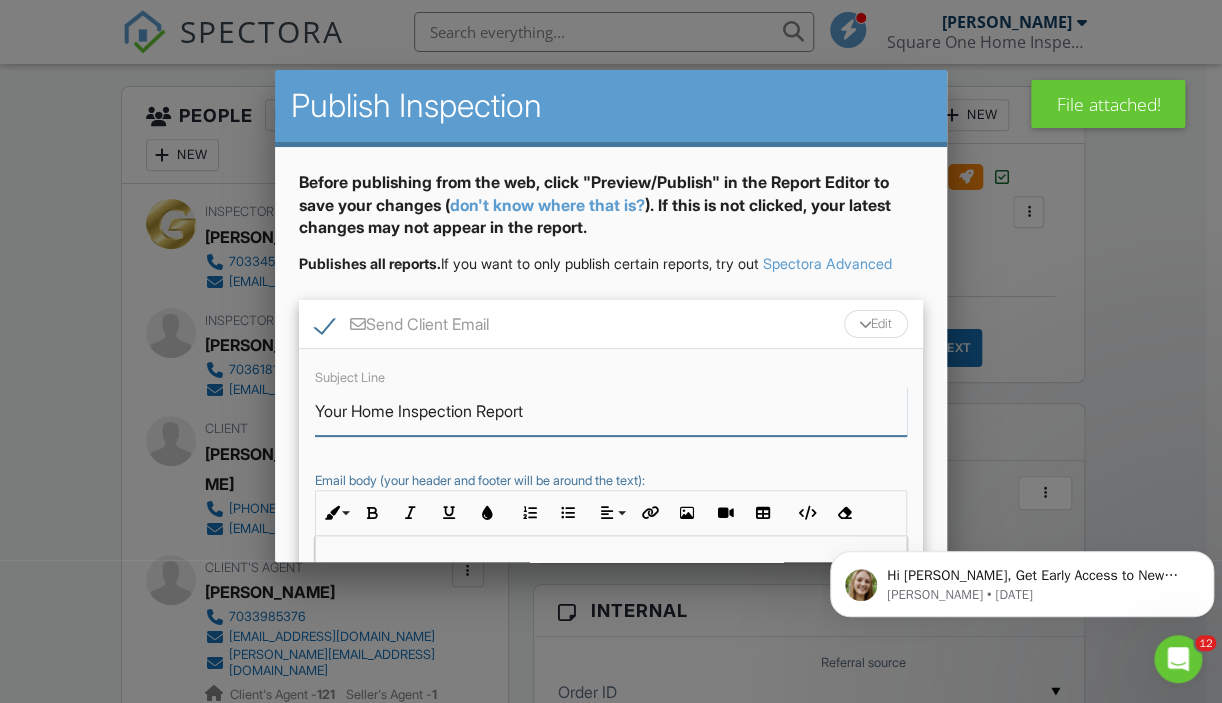 scroll, scrollTop: 0, scrollLeft: 0, axis: both 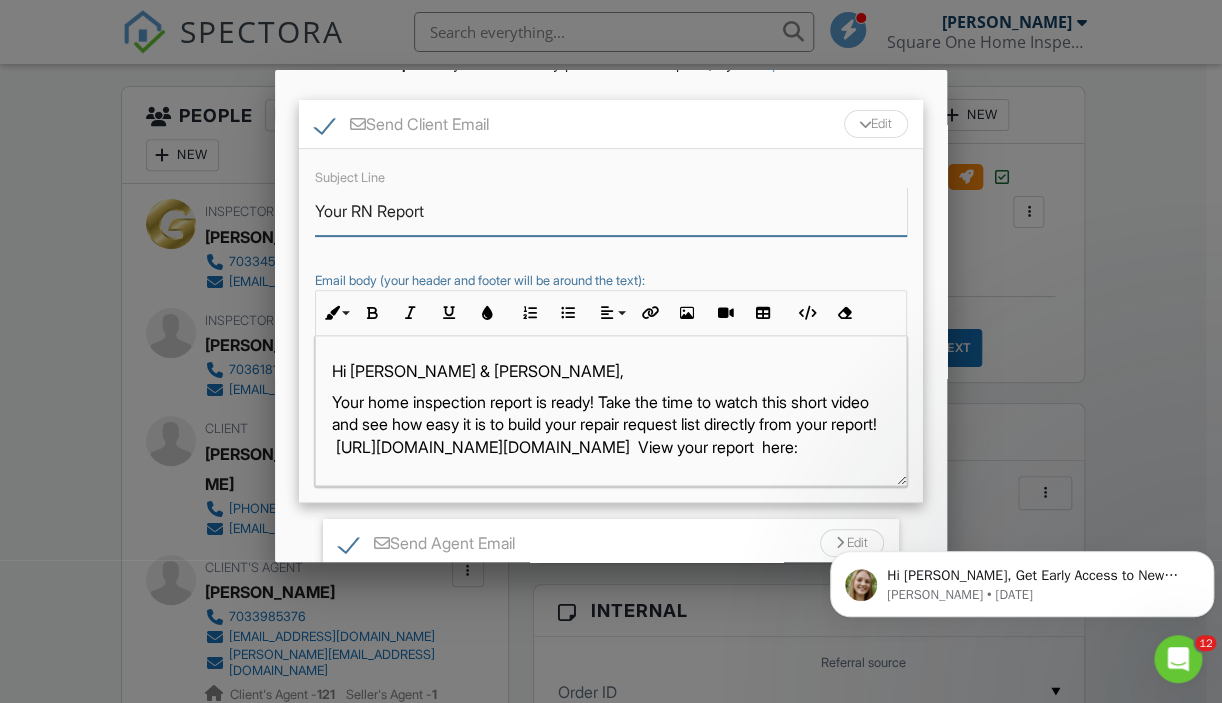 type on "Your RN Report" 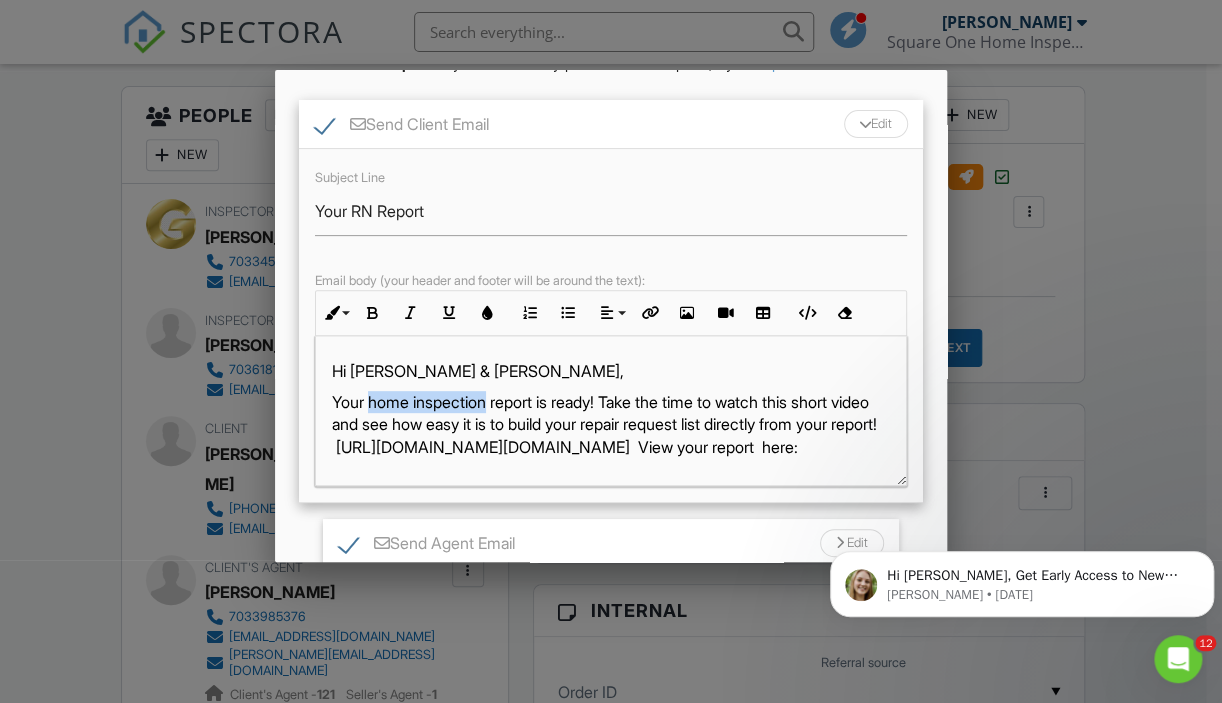 drag, startPoint x: 493, startPoint y: 426, endPoint x: 369, endPoint y: 422, distance: 124.0645 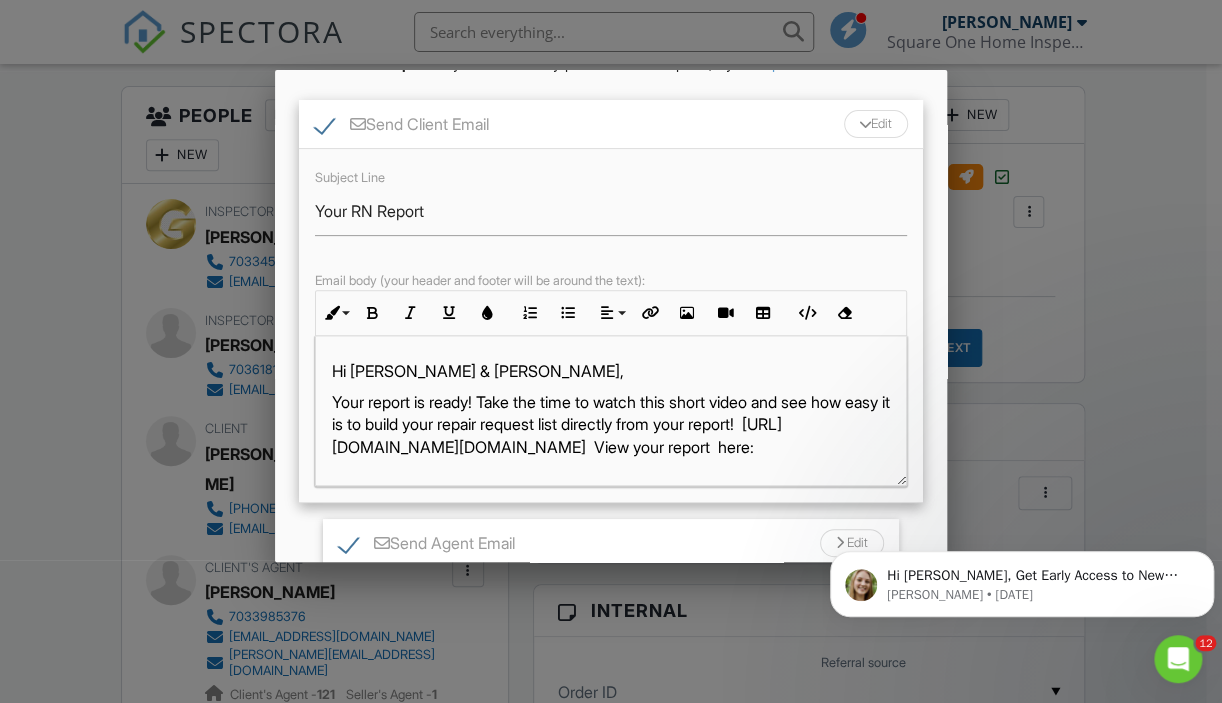 drag, startPoint x: 495, startPoint y: 417, endPoint x: 856, endPoint y: 462, distance: 363.79388 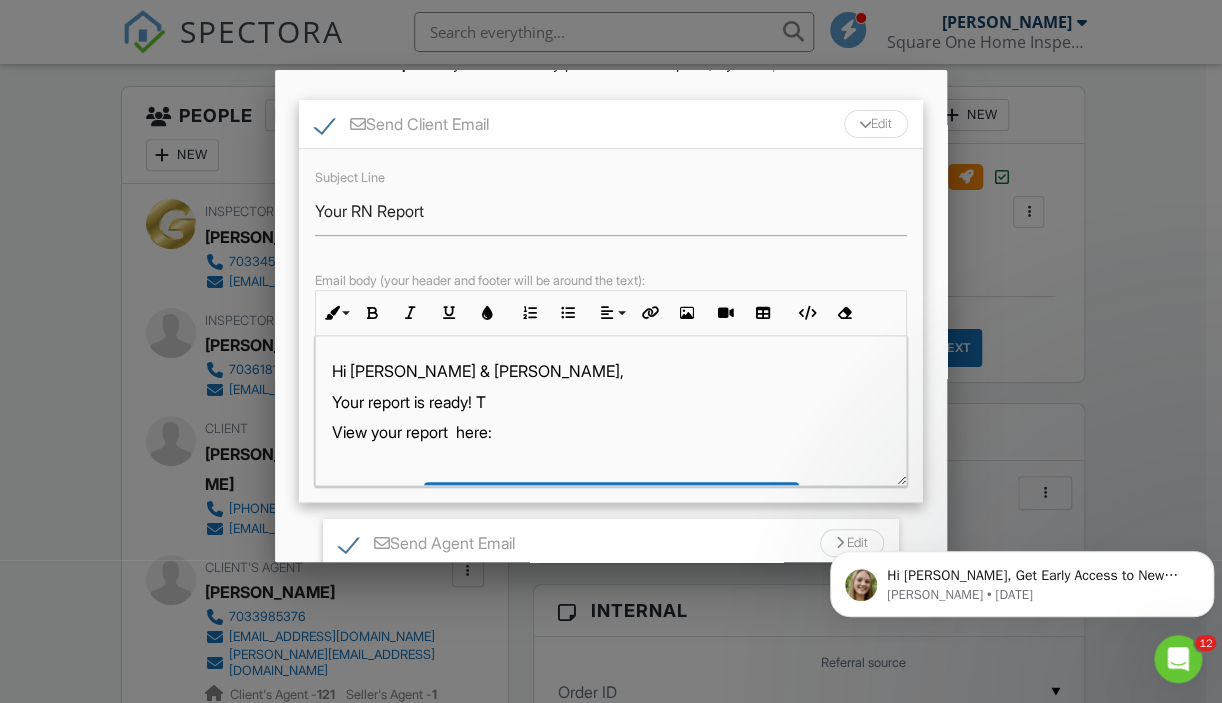scroll, scrollTop: 466, scrollLeft: 0, axis: vertical 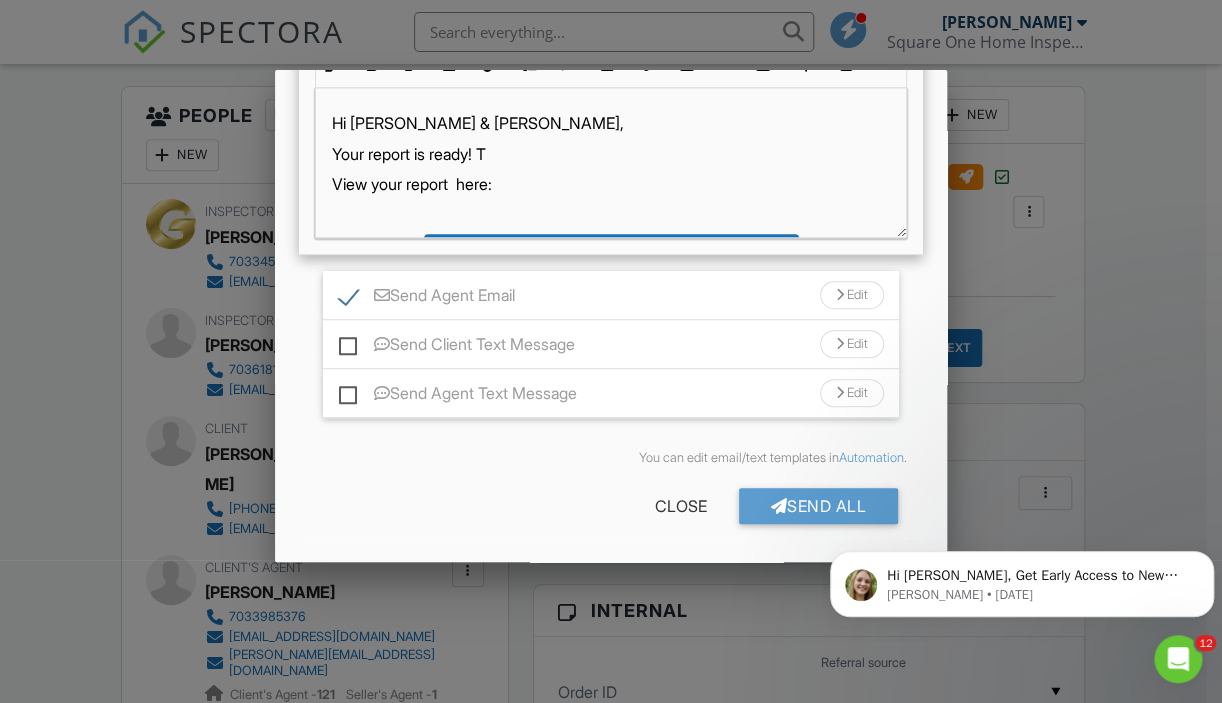 click on "Edit" at bounding box center [852, 295] 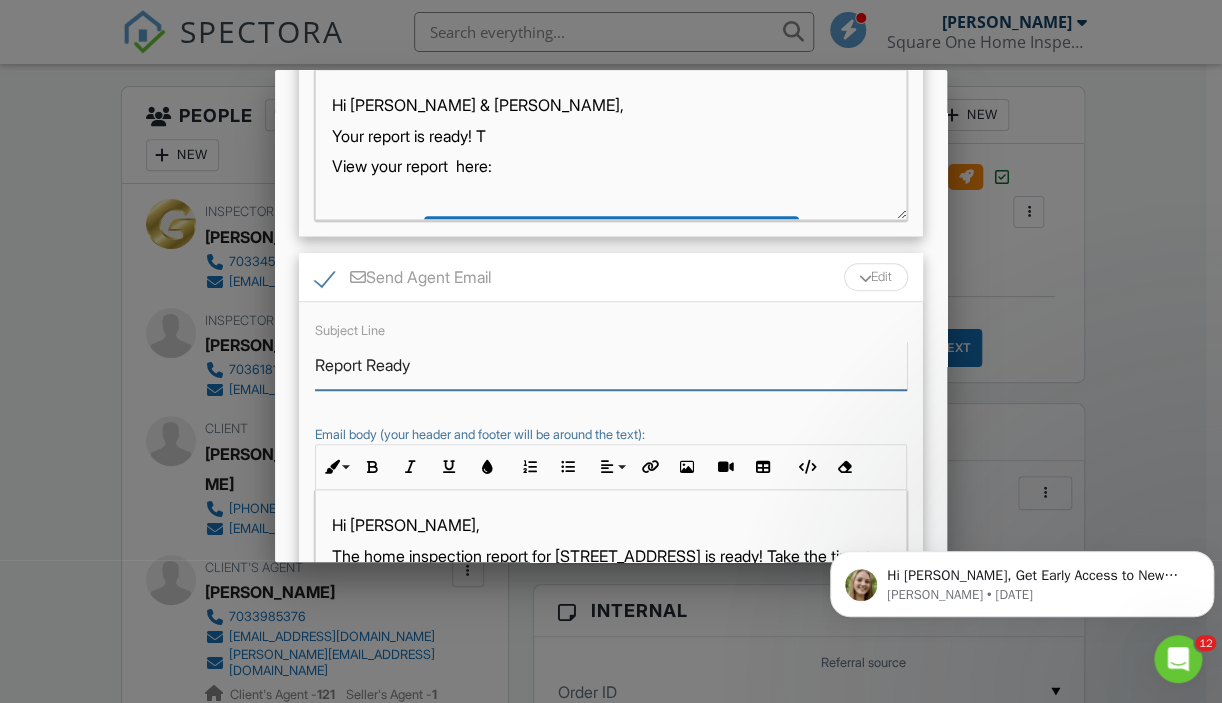 click on "Report Ready" at bounding box center [611, 365] 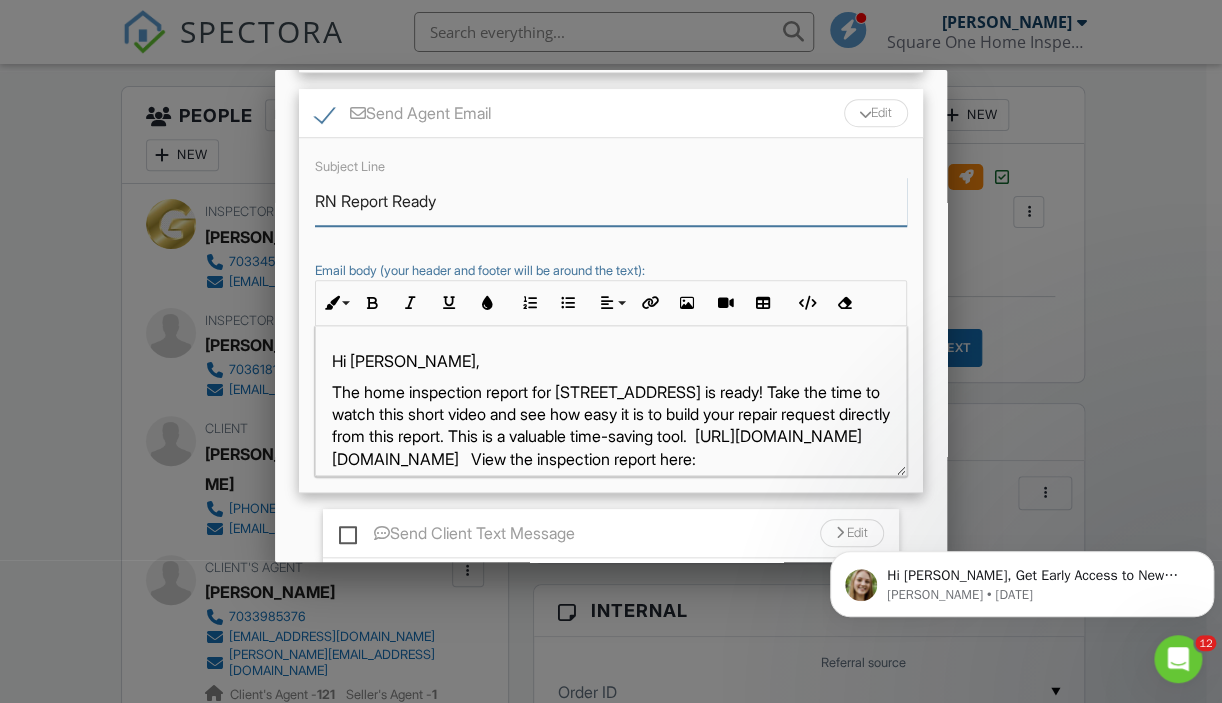 scroll, scrollTop: 666, scrollLeft: 0, axis: vertical 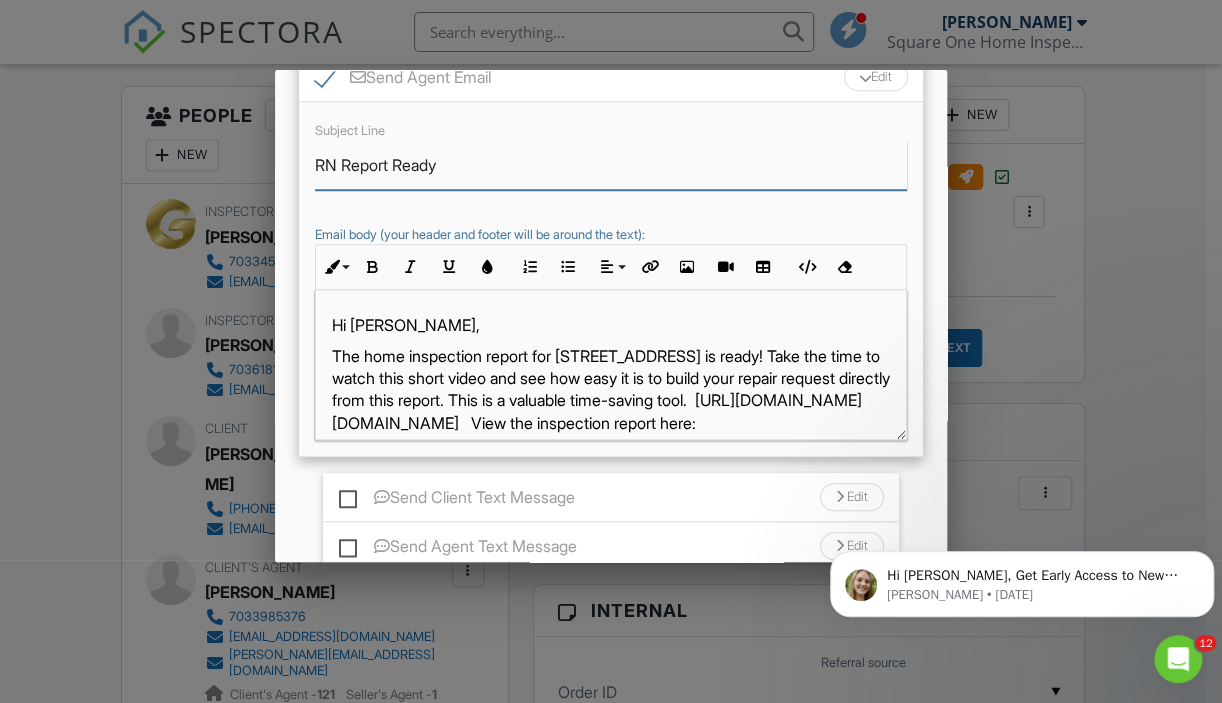 type on "RN Report Ready" 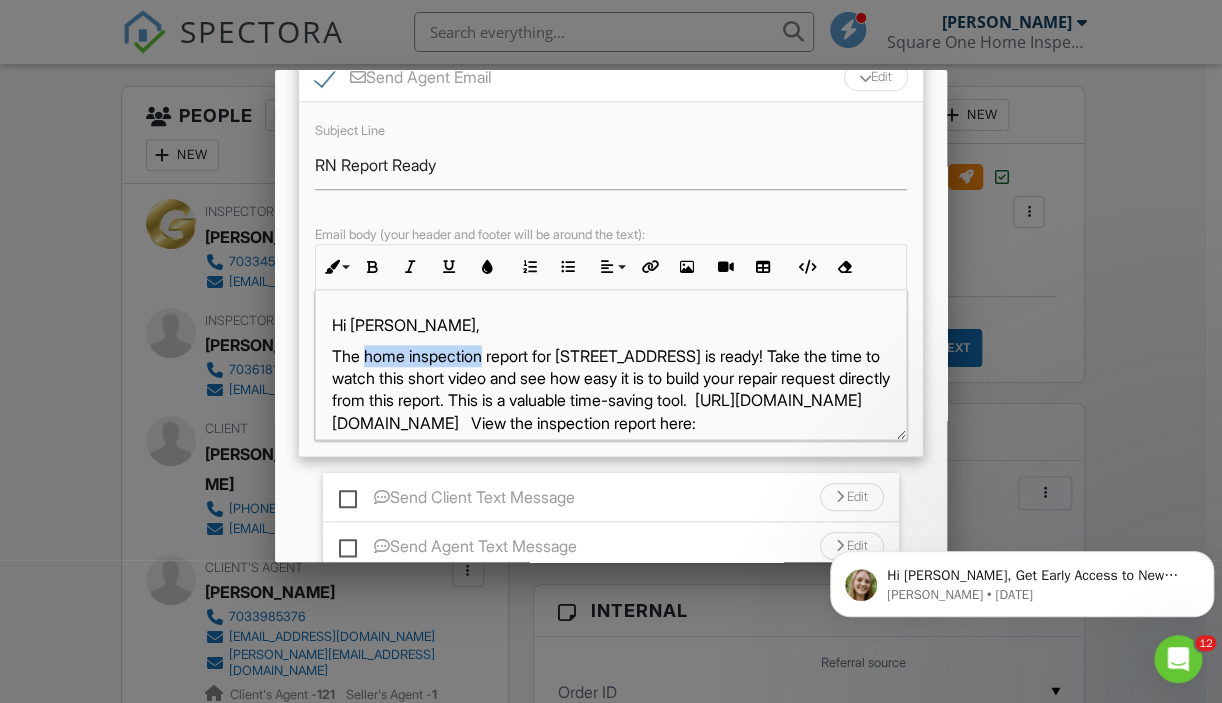 drag, startPoint x: 489, startPoint y: 370, endPoint x: 364, endPoint y: 382, distance: 125.57468 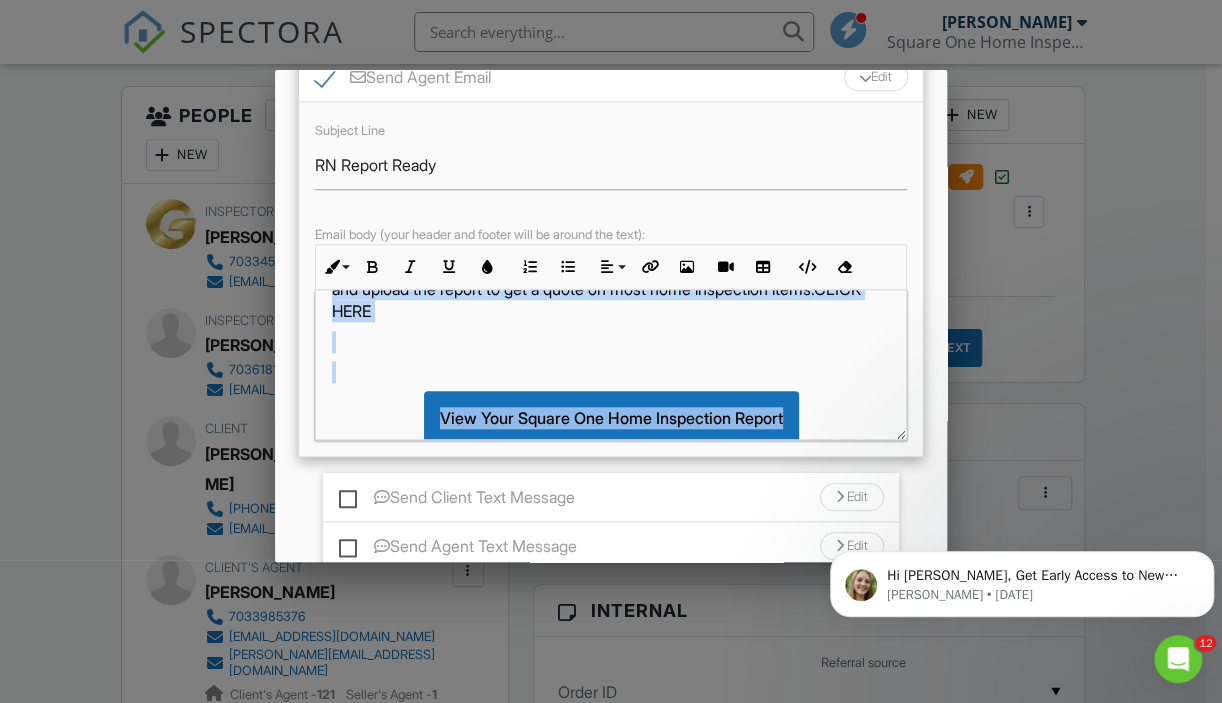 scroll, scrollTop: 228, scrollLeft: 0, axis: vertical 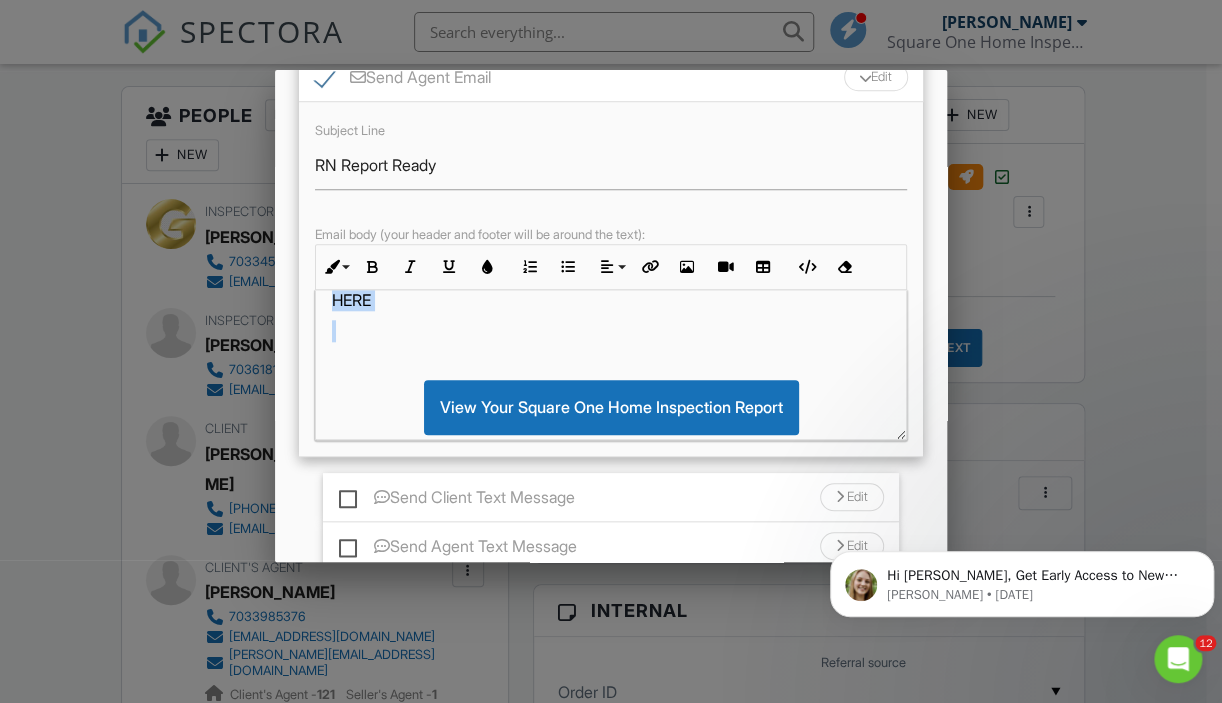 drag, startPoint x: 669, startPoint y: 366, endPoint x: 767, endPoint y: 376, distance: 98.50888 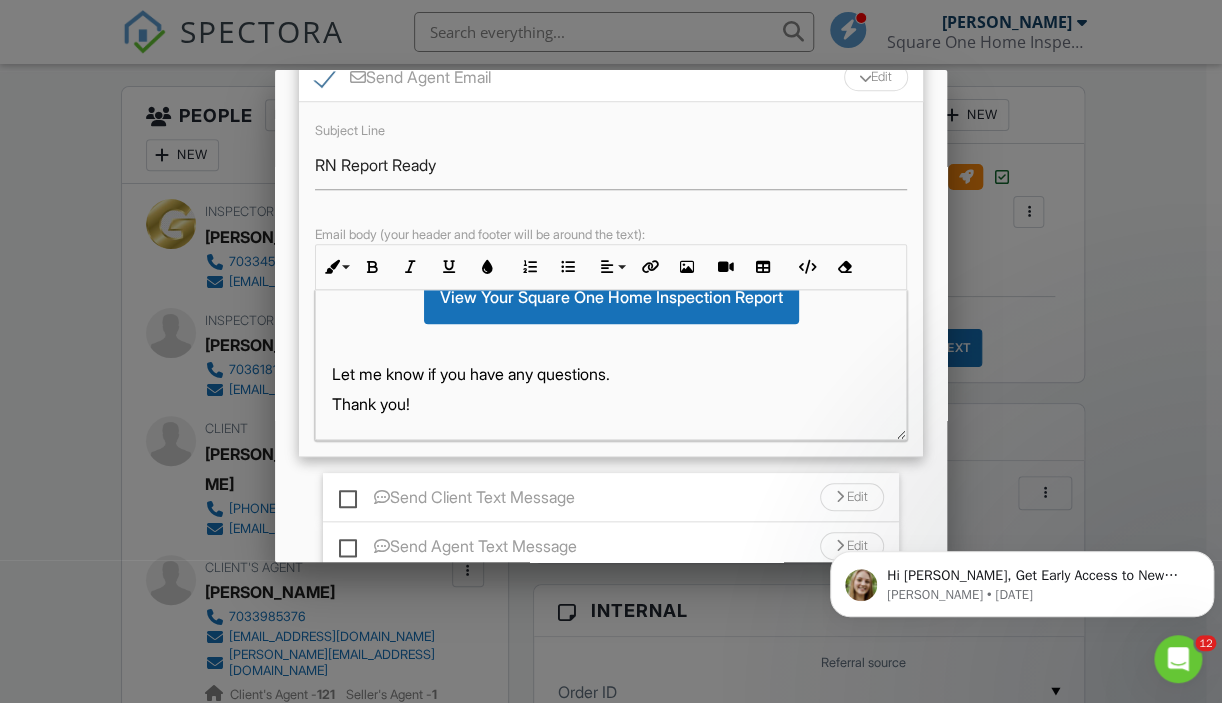 scroll, scrollTop: 165, scrollLeft: 0, axis: vertical 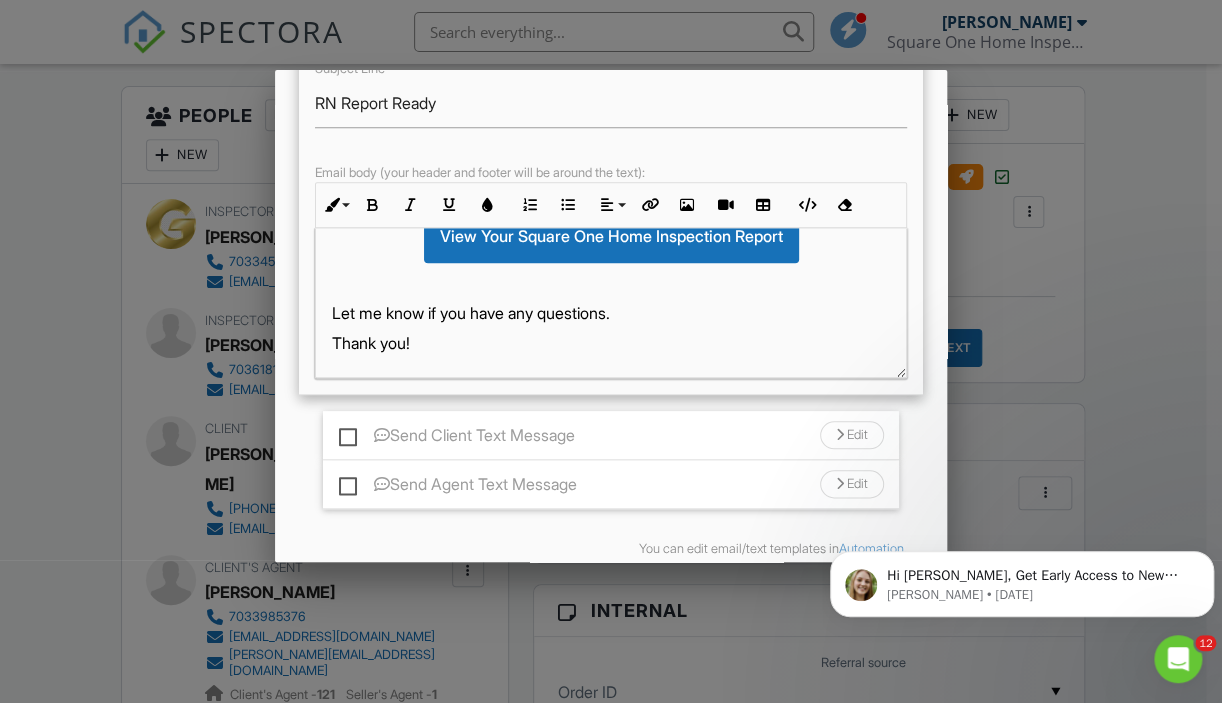 click on "Send Agent Text Message" at bounding box center (458, 487) 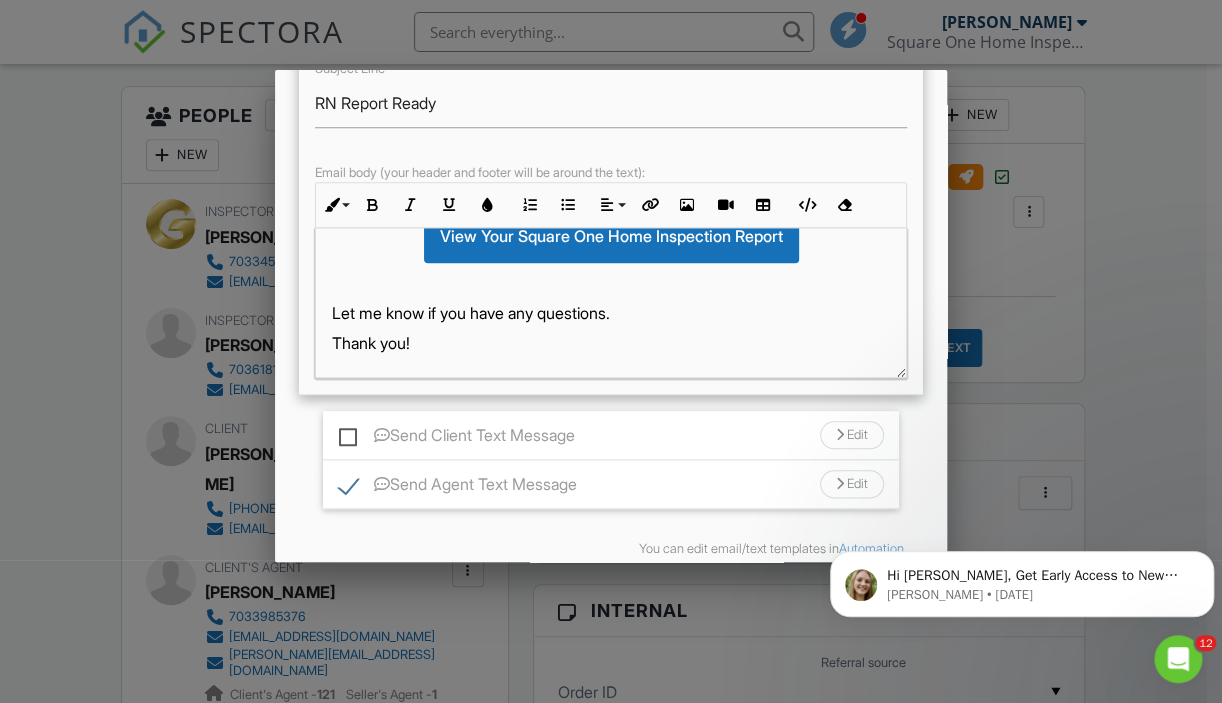 click on "Edit" at bounding box center (852, 484) 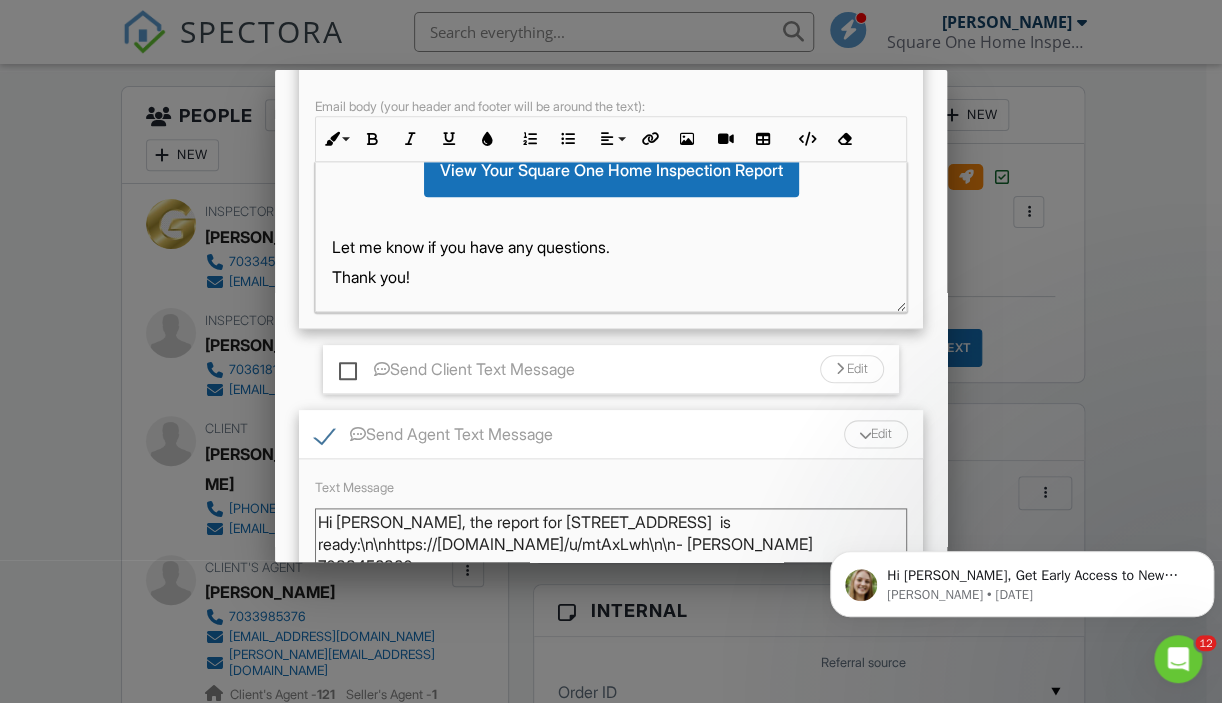scroll, scrollTop: 828, scrollLeft: 0, axis: vertical 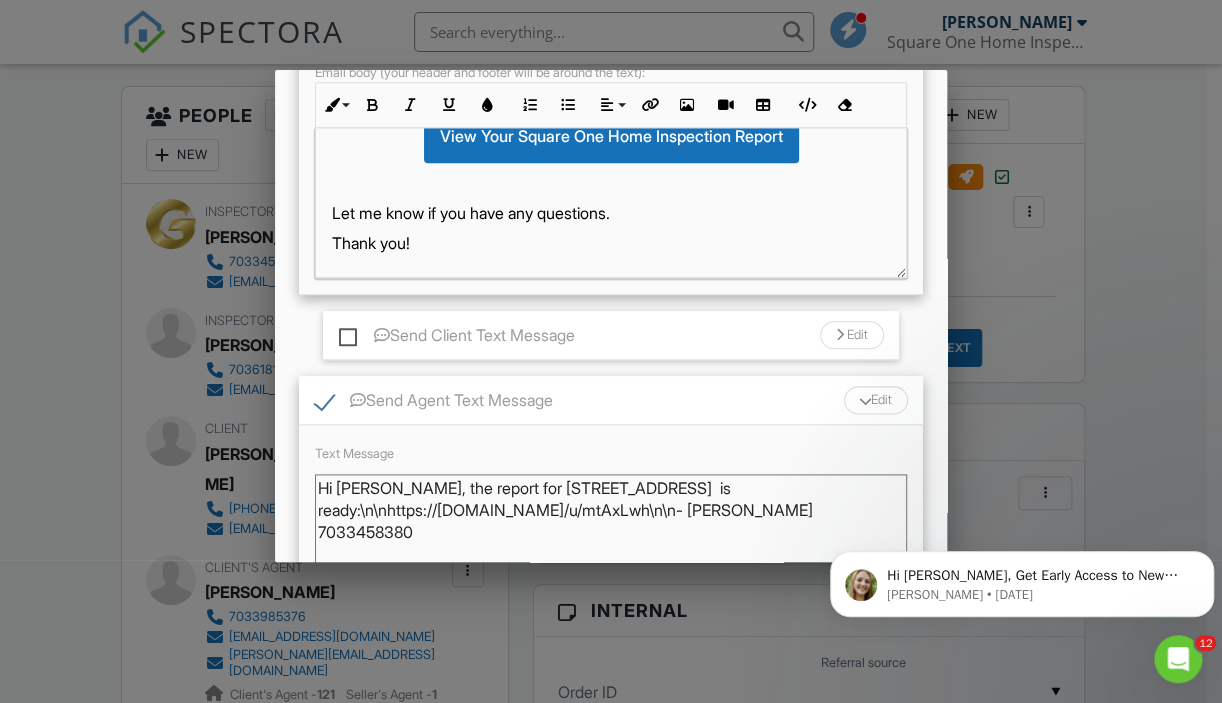 click on "Hi Jasmine, the report for 6 ivy Spring Lane  is ready:\n\nhttps://app.spectora.com/u/mtAxLwh\n\n- Greg Jones 7033458380" at bounding box center (611, 524) 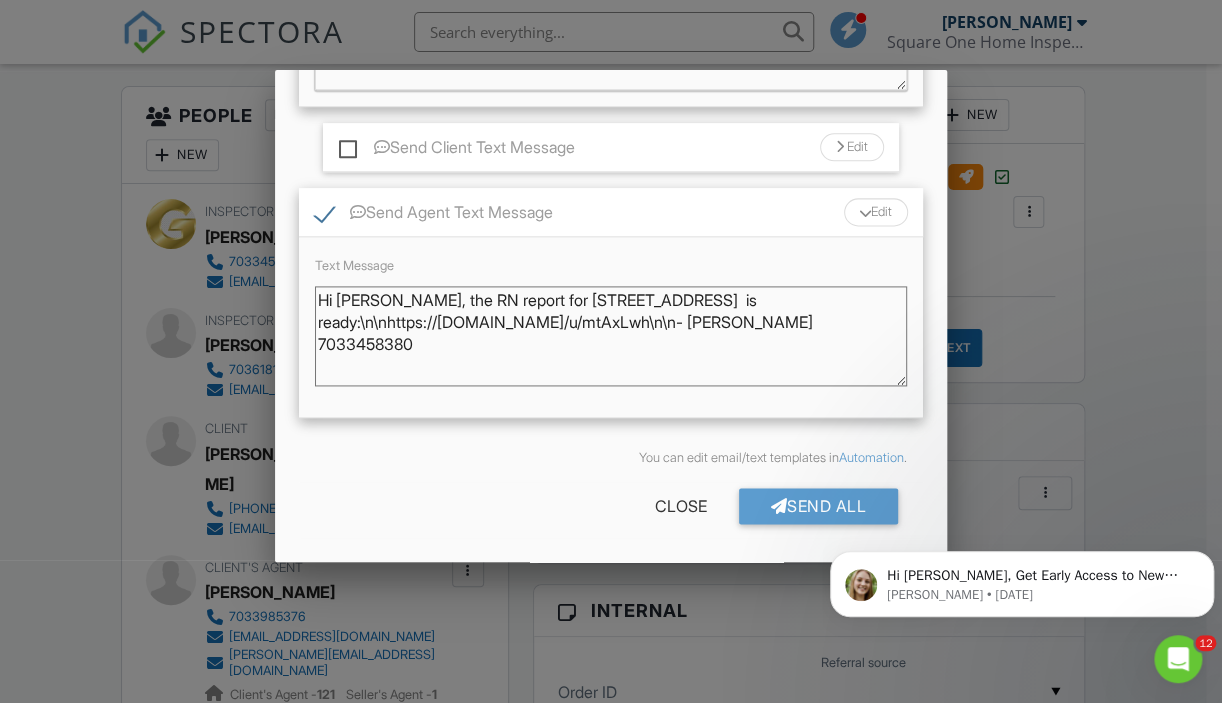 scroll, scrollTop: 1033, scrollLeft: 0, axis: vertical 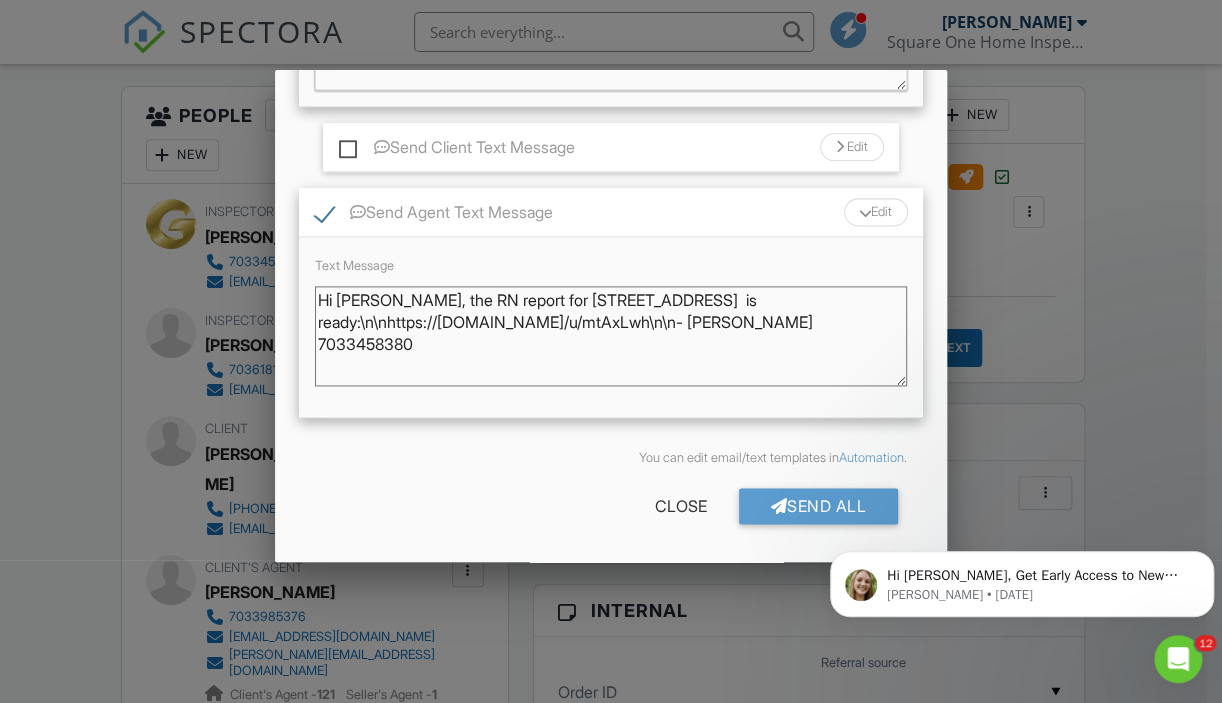 type on "Hi Jasmine, the RN report for 6 ivy Spring Lane  is ready:\n\nhttps://app.spectora.com/u/mtAxLwh\n\n- Greg Jones 7033458380" 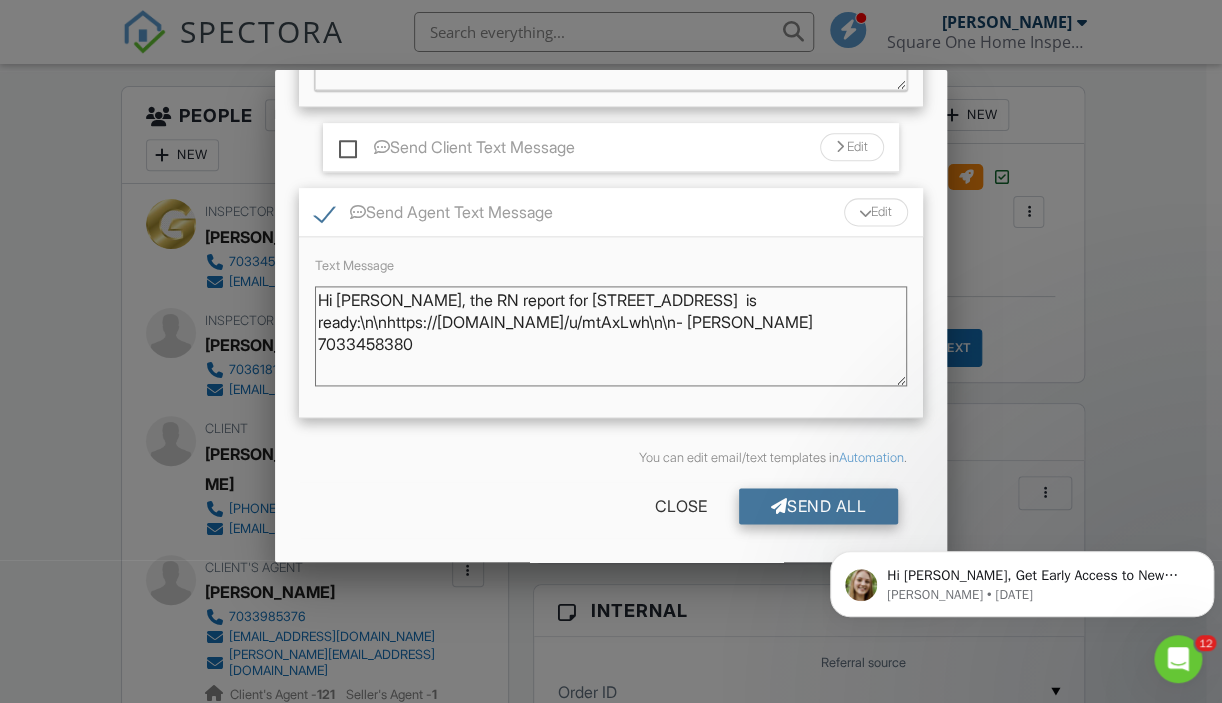 click on "Send All" at bounding box center [819, 506] 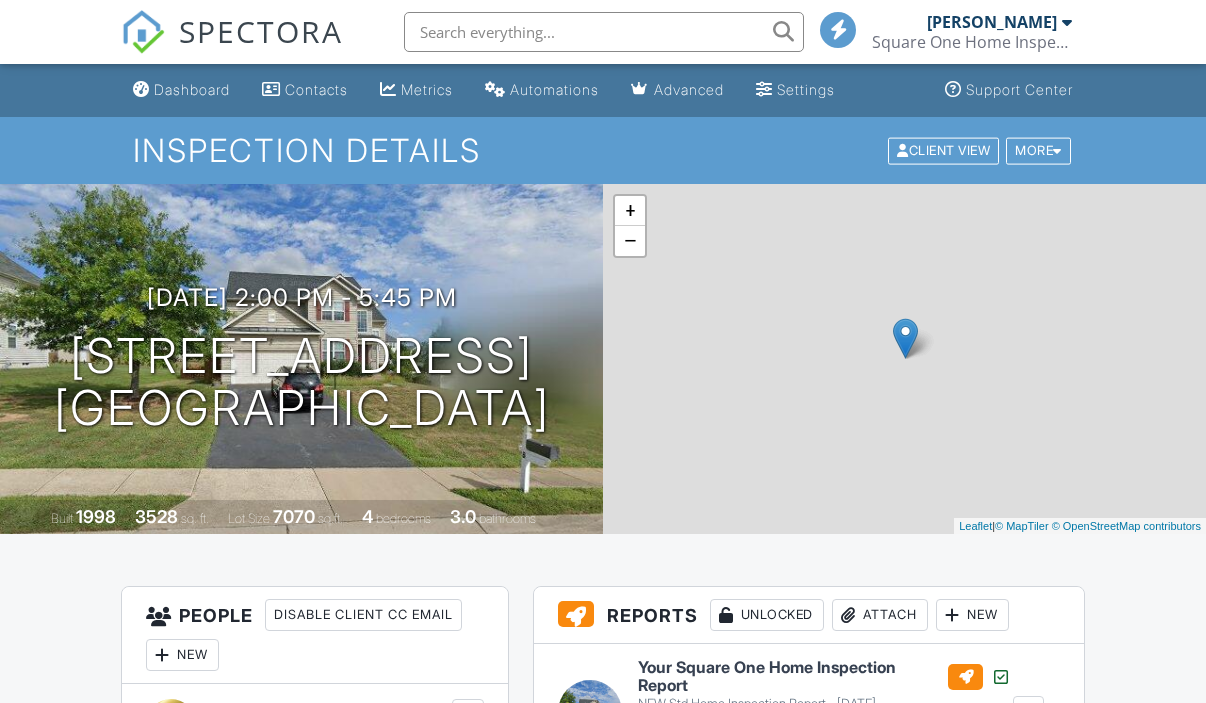 scroll, scrollTop: 500, scrollLeft: 0, axis: vertical 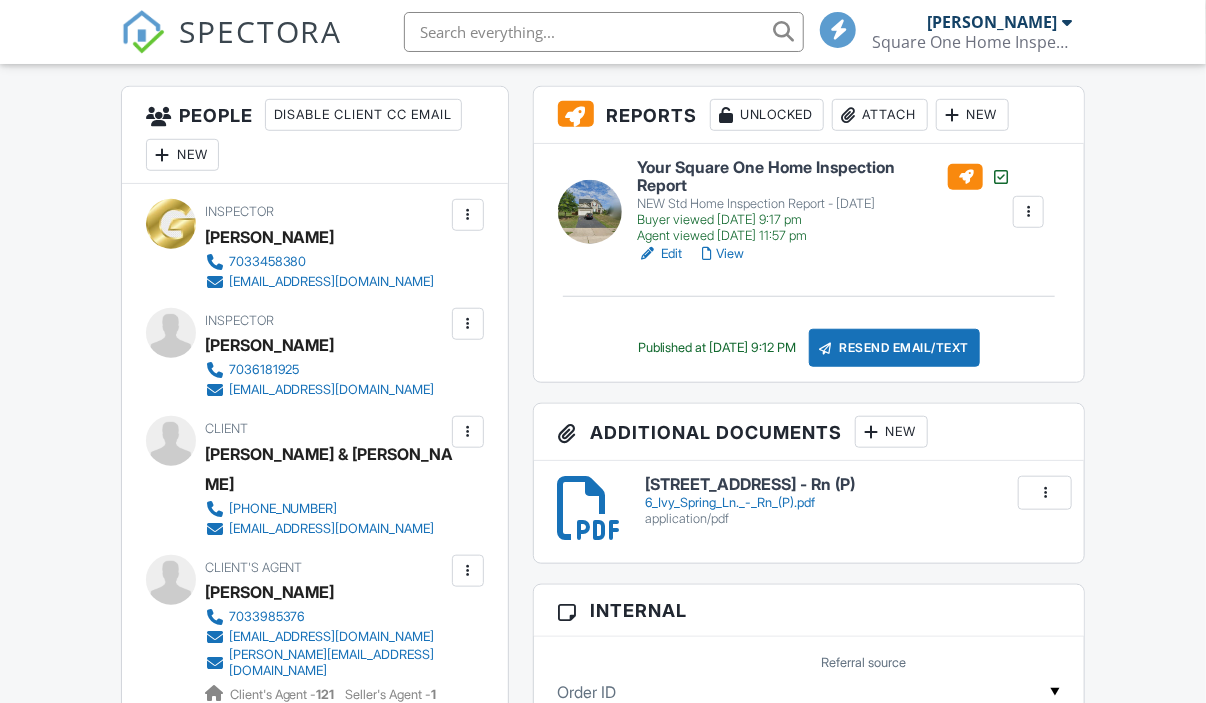 click on "SPECTORA" at bounding box center (261, 31) 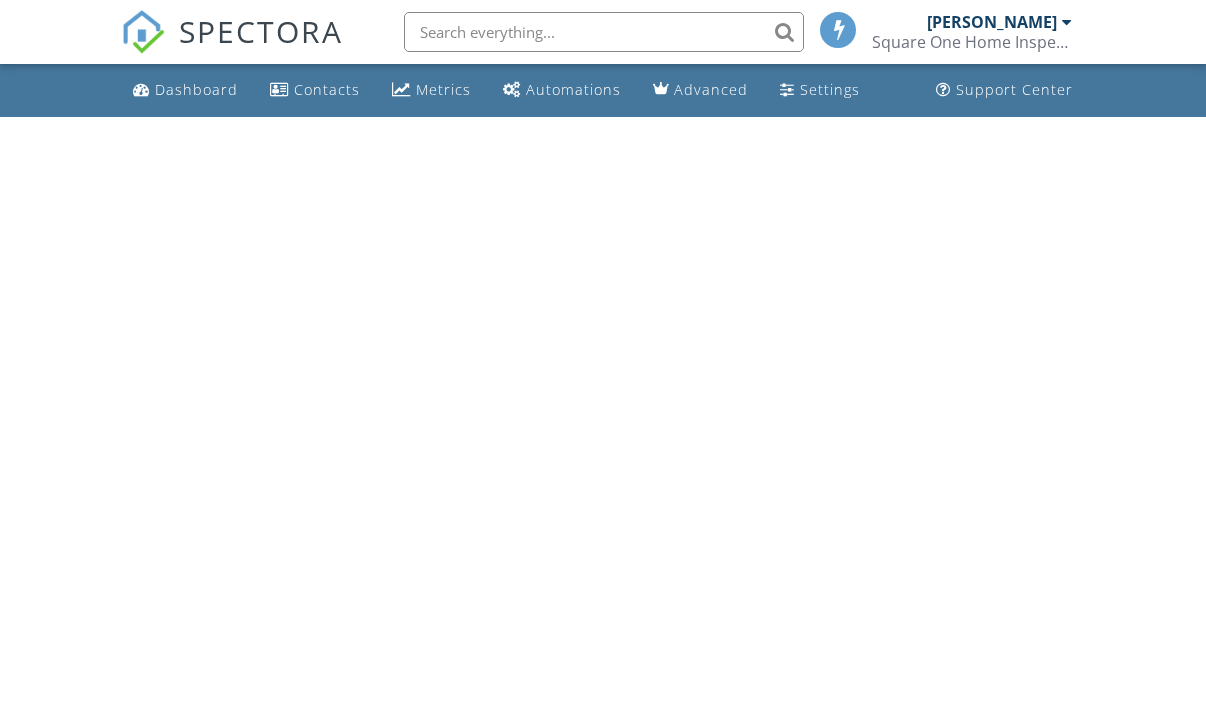 scroll, scrollTop: 0, scrollLeft: 0, axis: both 